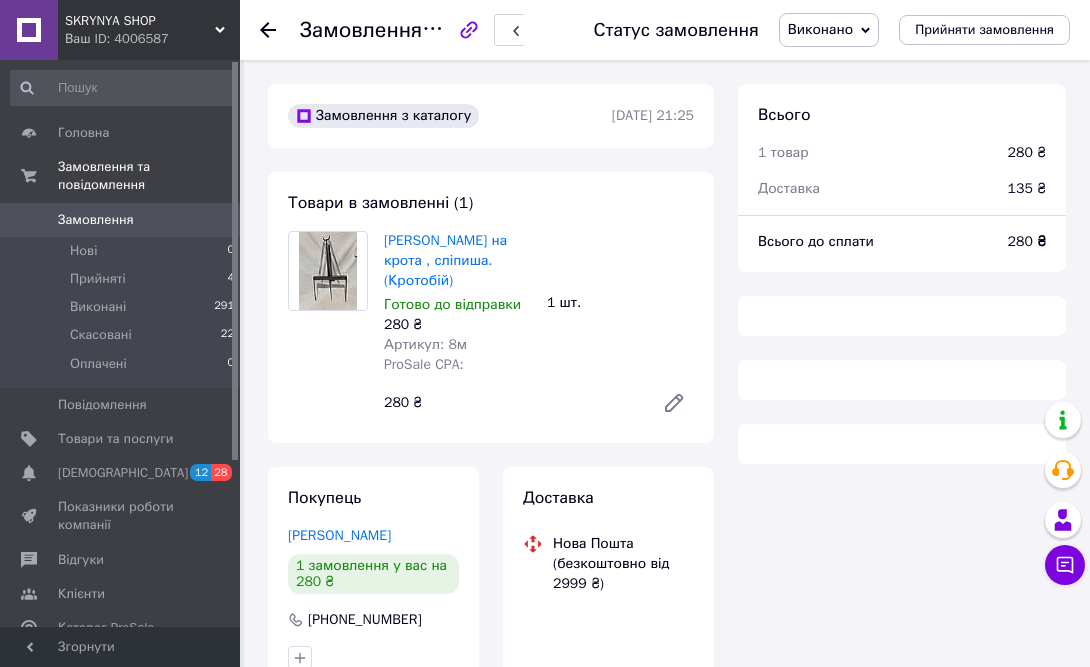 scroll, scrollTop: 128, scrollLeft: 0, axis: vertical 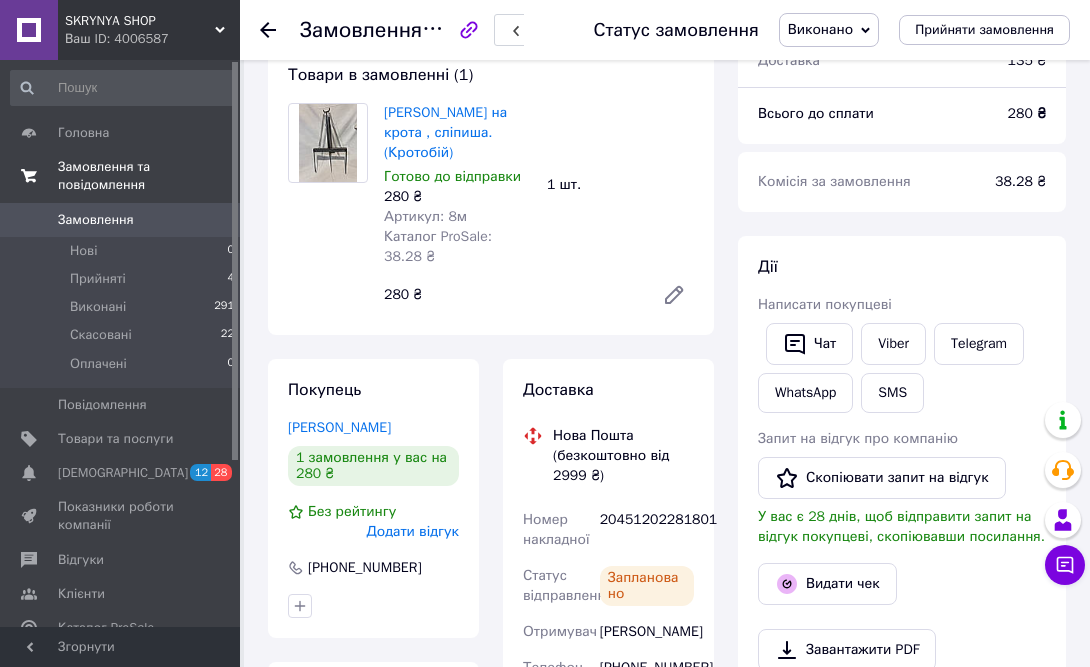 click on "Замовлення та повідомлення" at bounding box center [149, 176] 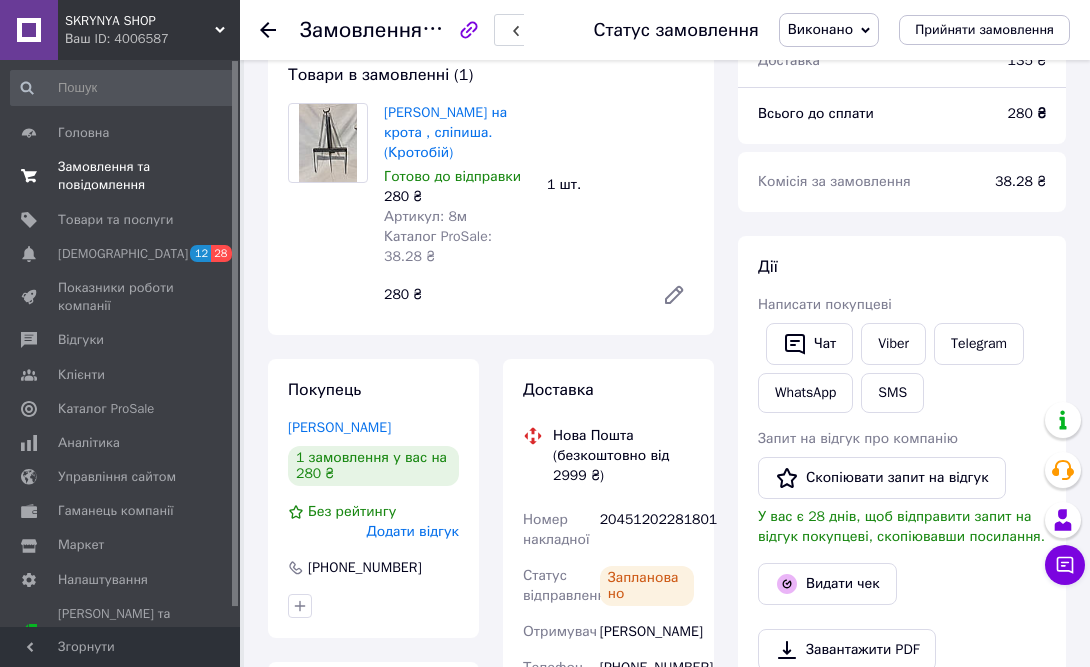 scroll, scrollTop: 0, scrollLeft: 0, axis: both 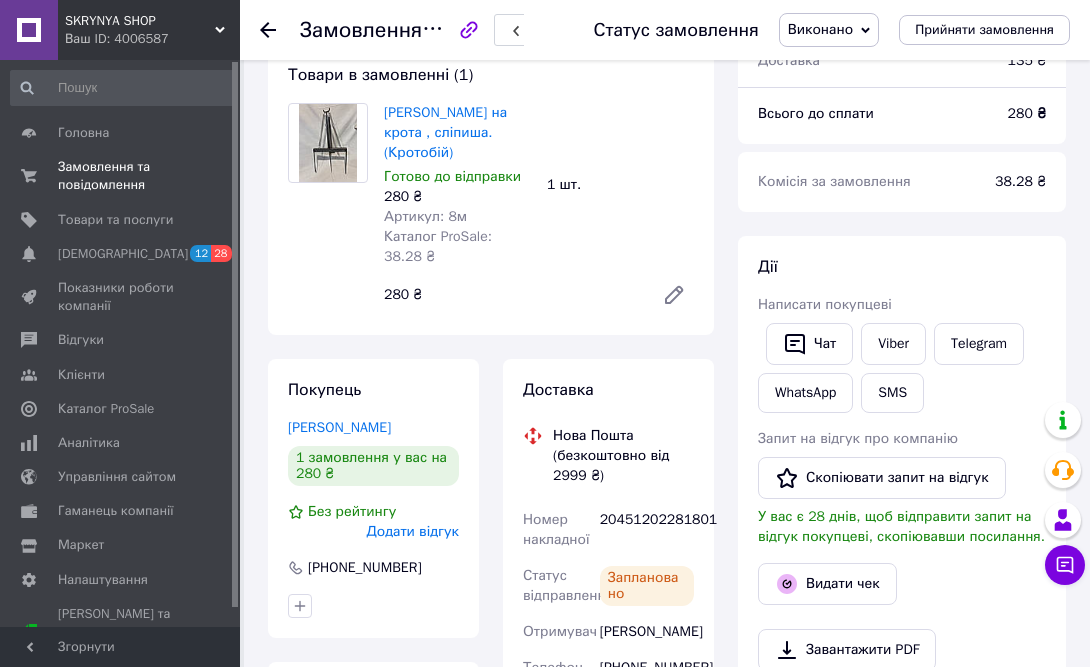 click 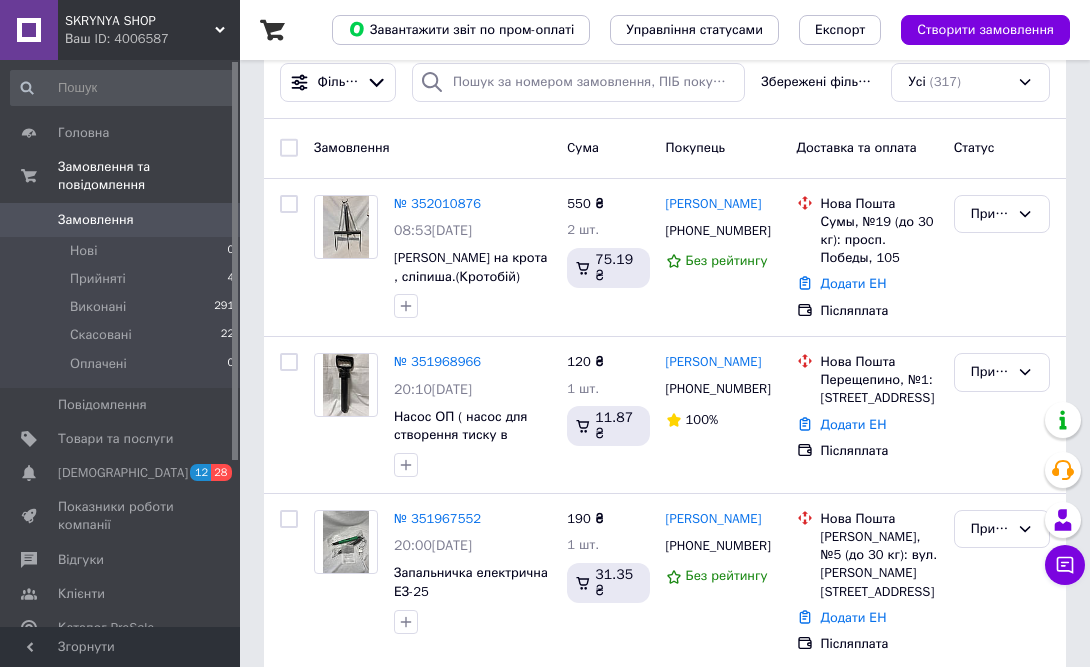 scroll, scrollTop: 40, scrollLeft: 0, axis: vertical 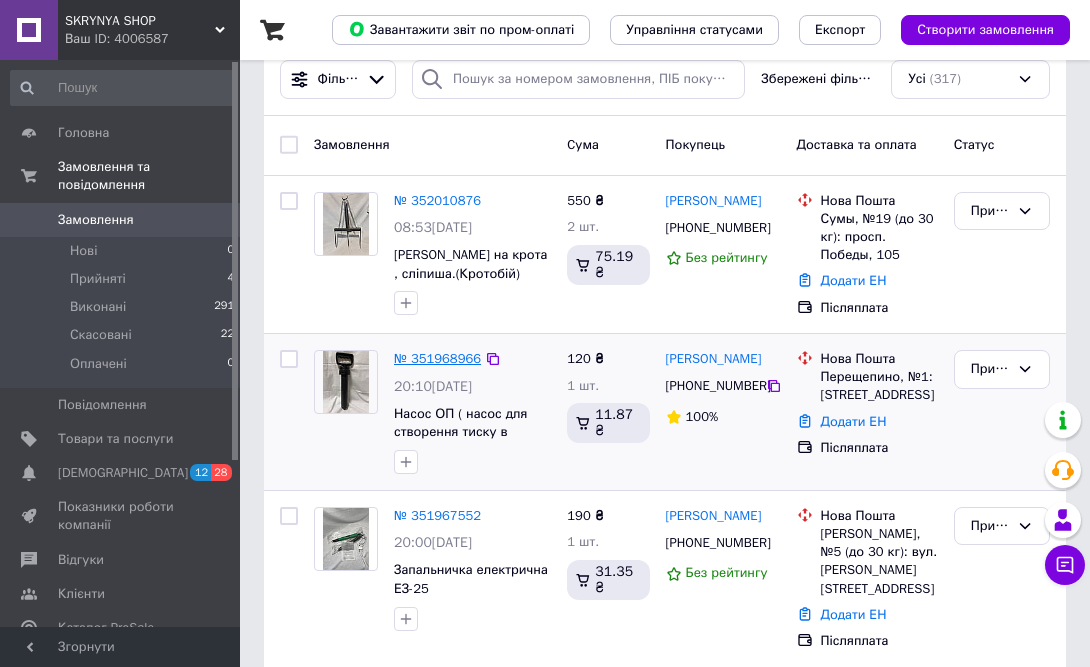 click on "№ 351968966" at bounding box center [437, 358] 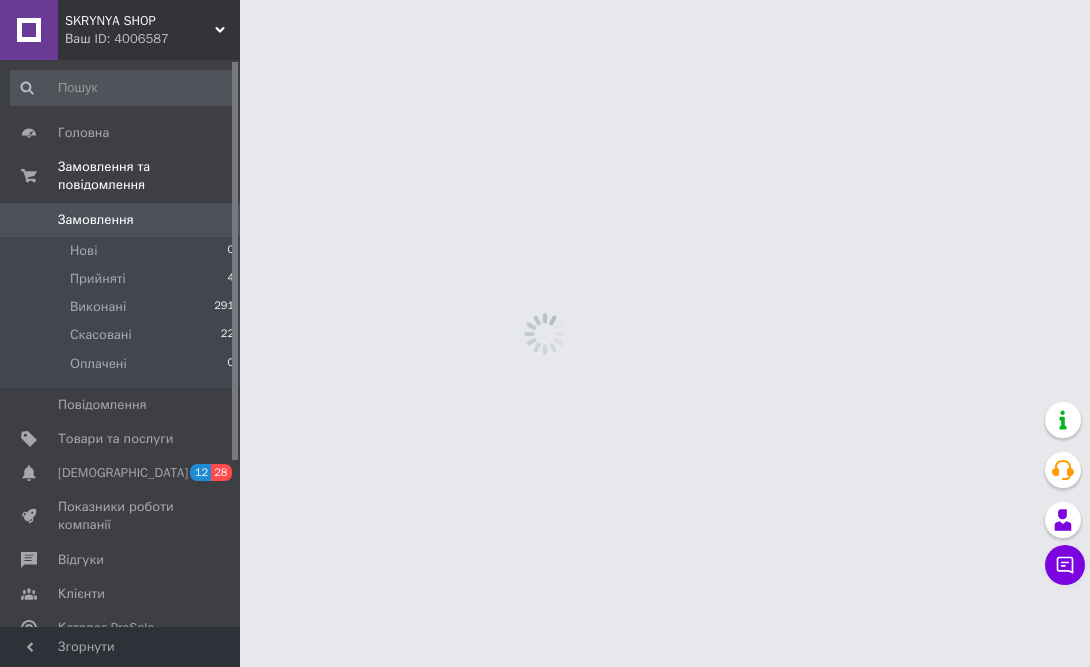 scroll, scrollTop: 0, scrollLeft: 0, axis: both 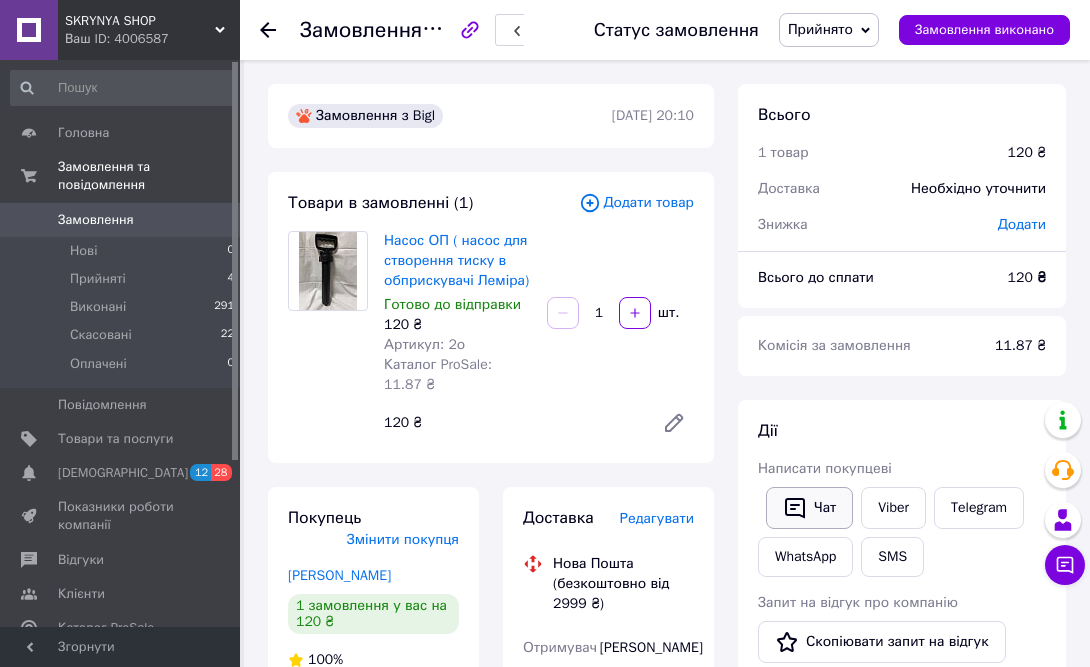 click on "Чат" at bounding box center [809, 508] 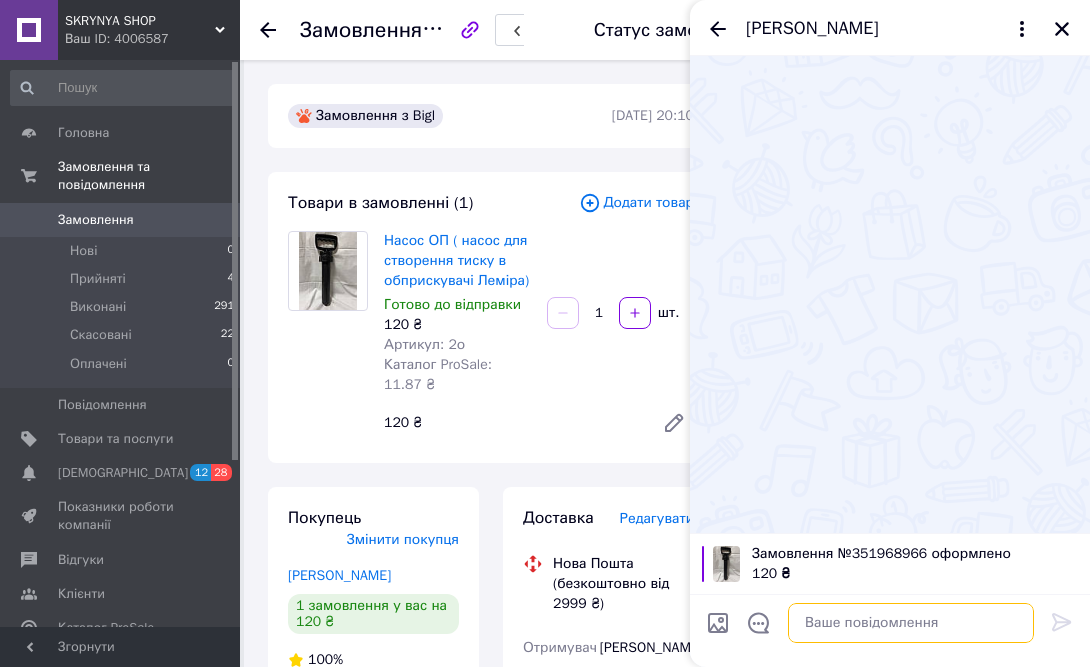 click at bounding box center [911, 623] 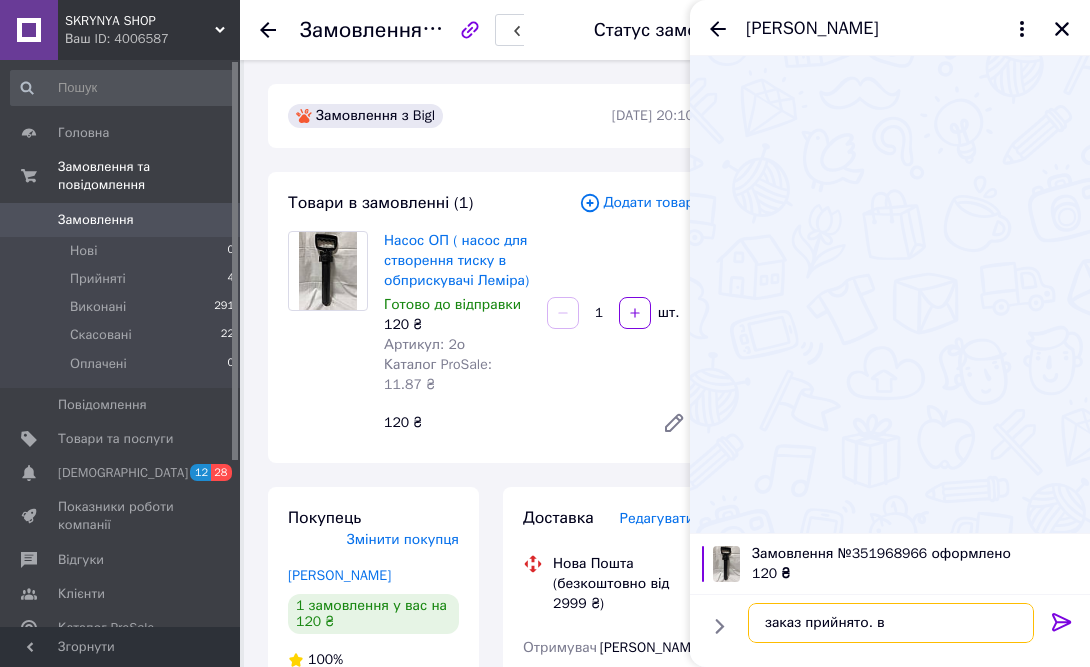 click on "заказ прийнято. в" at bounding box center (891, 623) 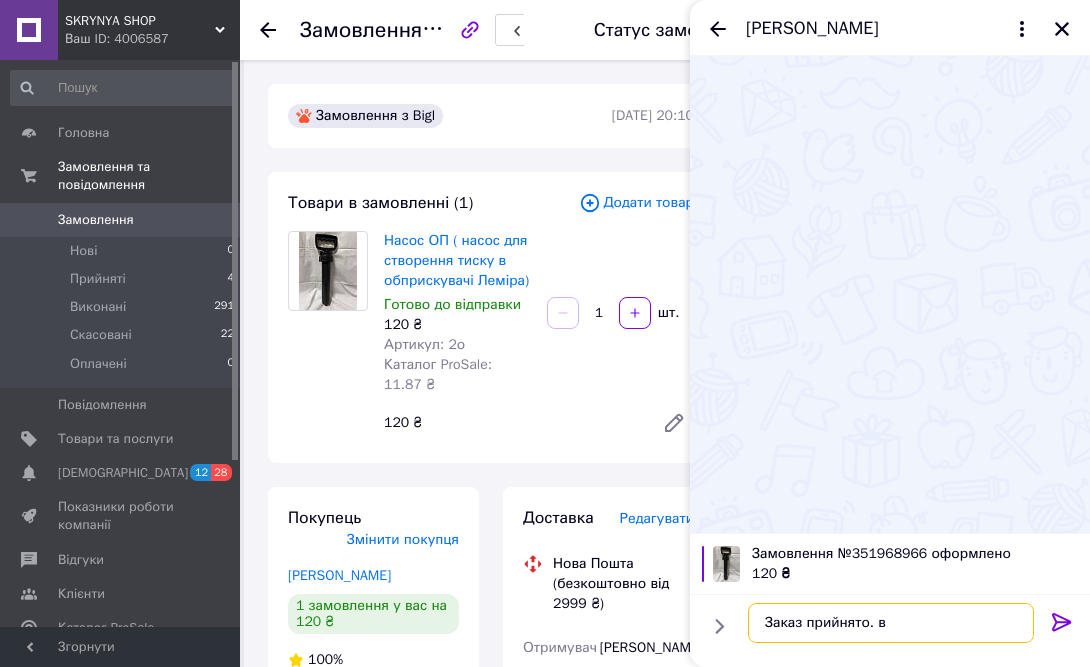 click on "Заказ прийнято. в" at bounding box center (891, 623) 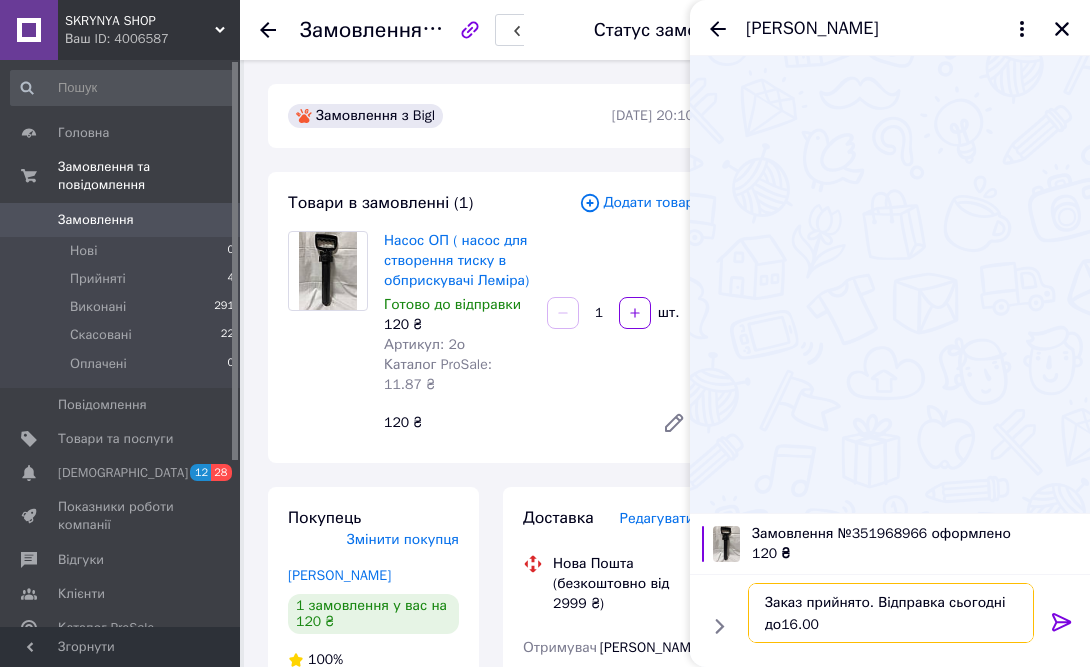 click on "Заказ прийнято. Відправка сьогодні до16.00" at bounding box center [891, 613] 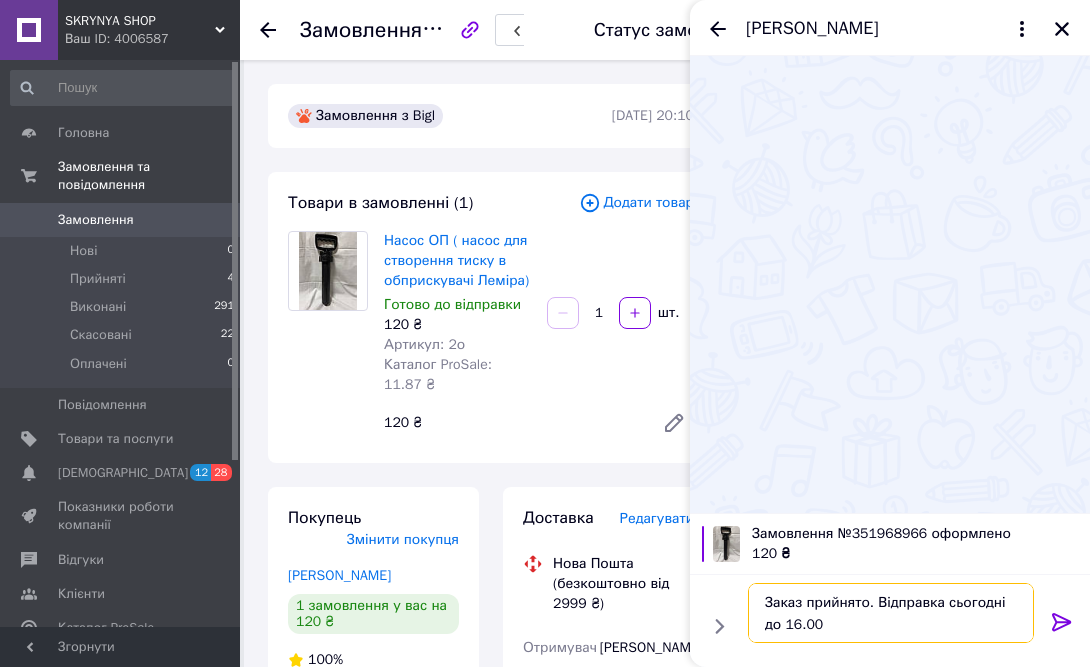 click on "Заказ прийнято. Відправка сьогодні до 16.00" at bounding box center [891, 613] 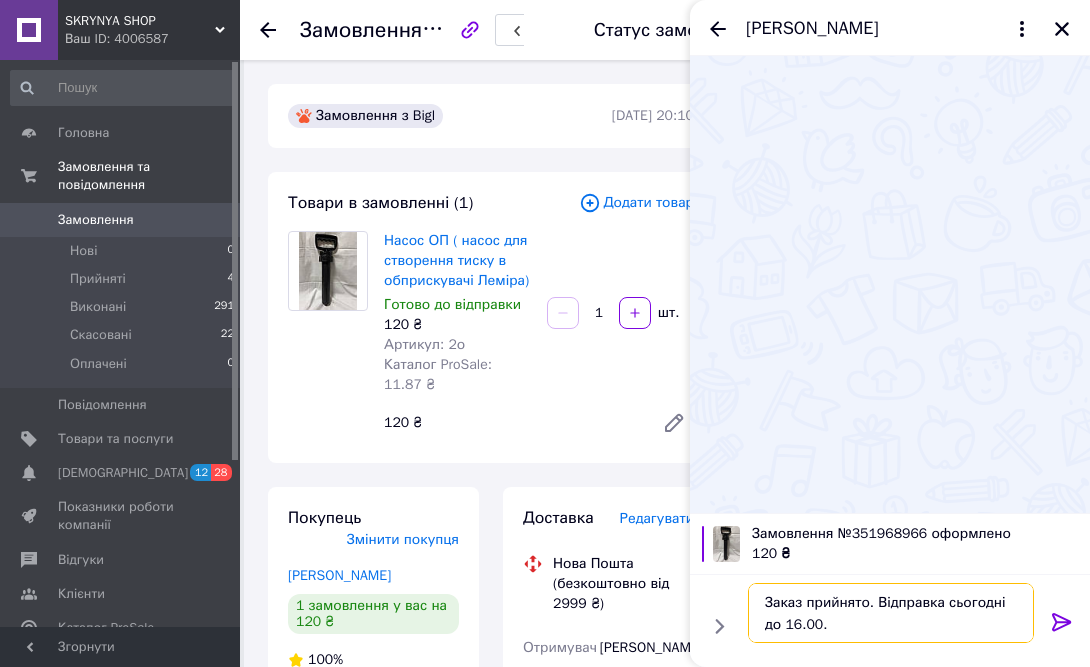 click on "Заказ прийнято. Відправка сьогодні до 16.00." at bounding box center [891, 613] 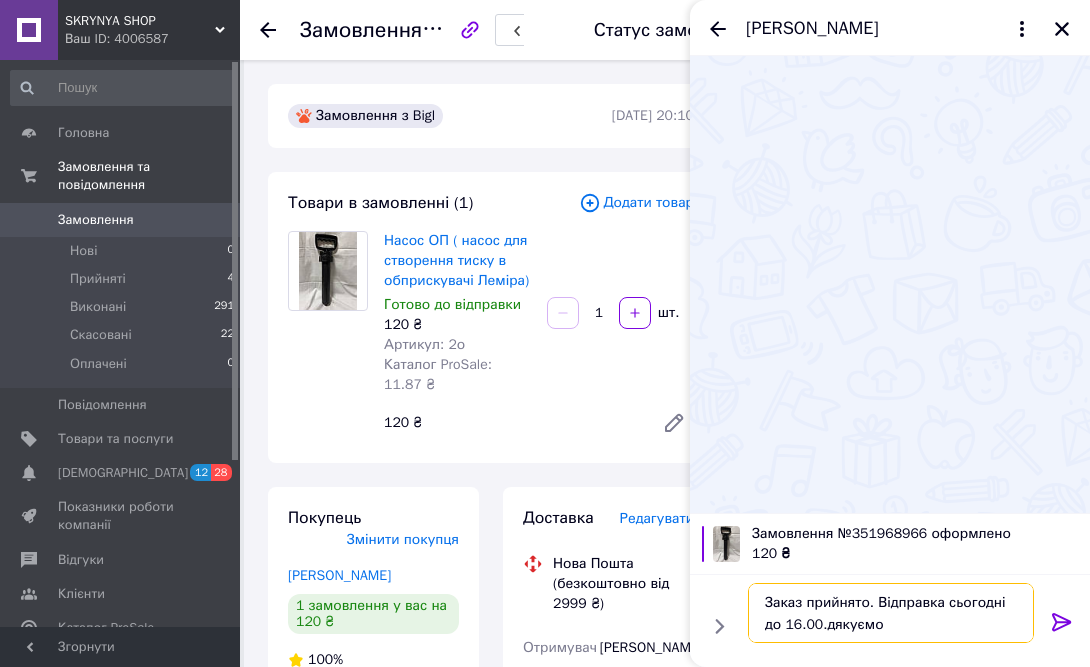 type on "Заказ прийнято. Відправка сьогодні до 16.00.дякуємо" 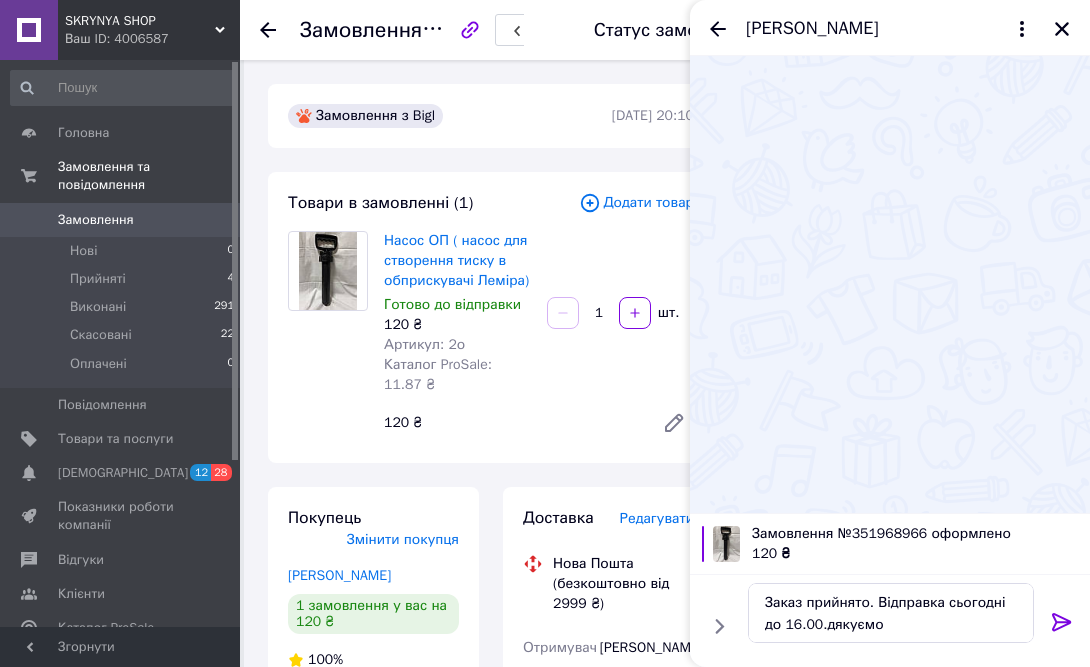 click 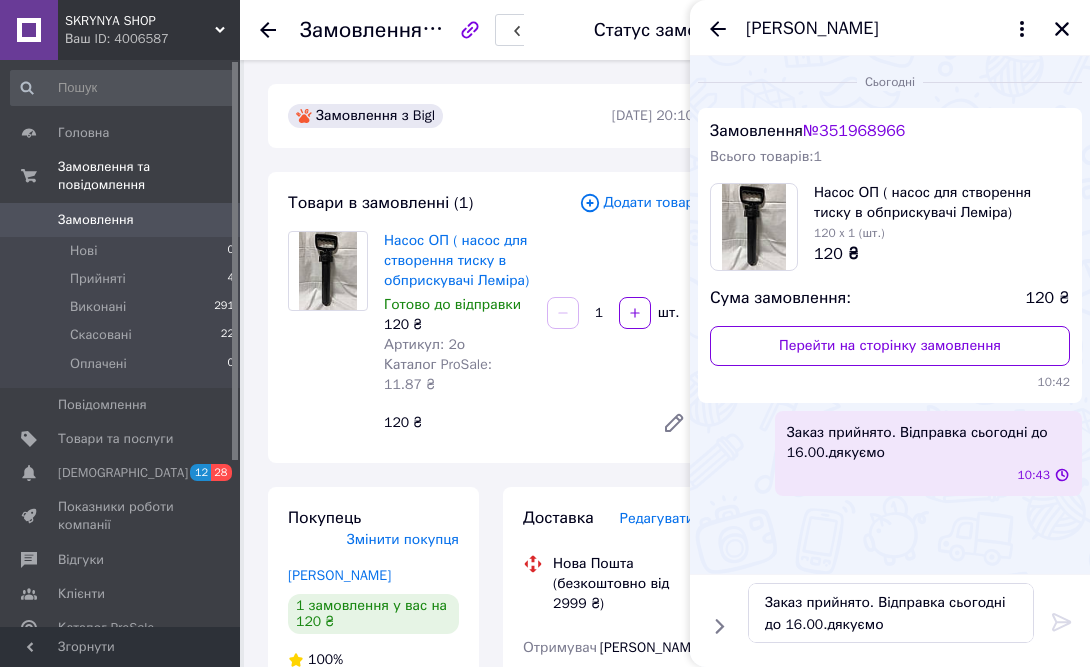 type 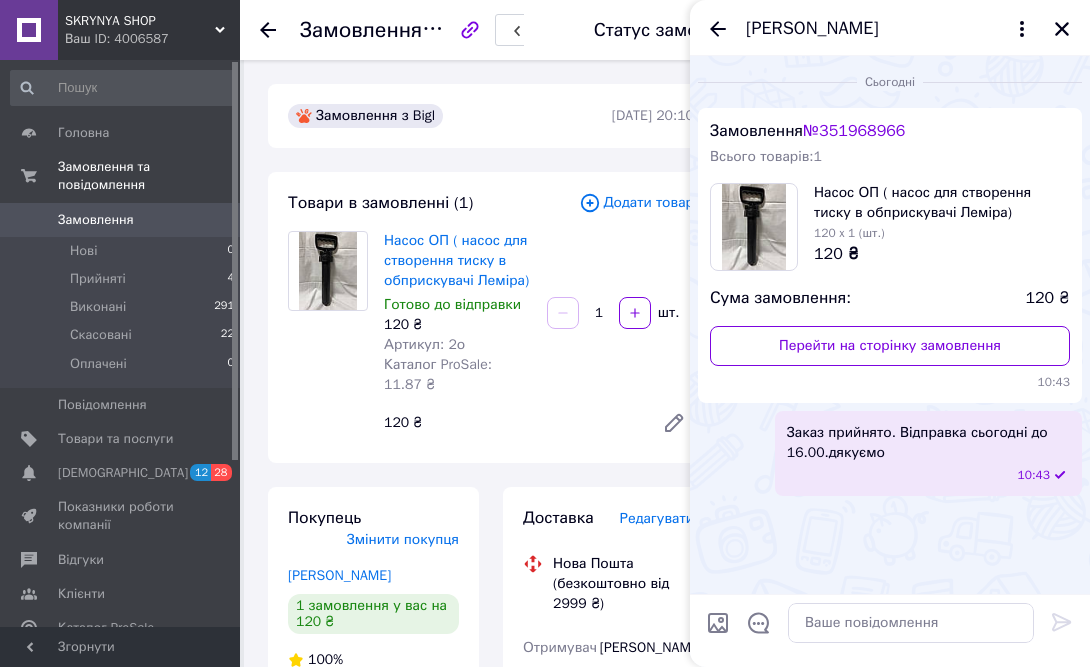click 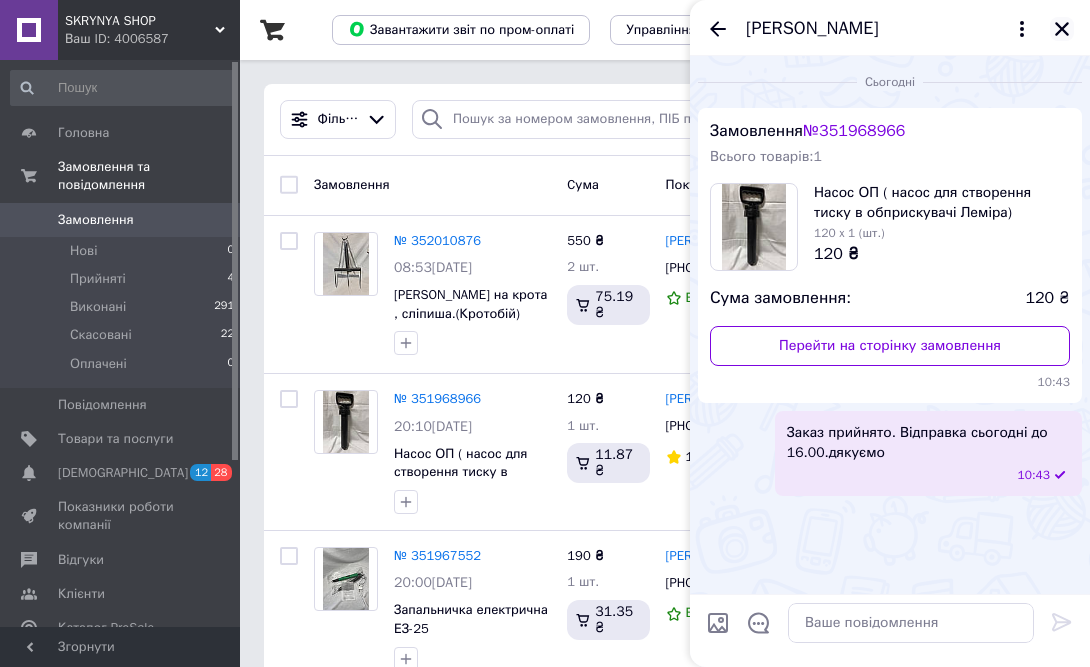 click 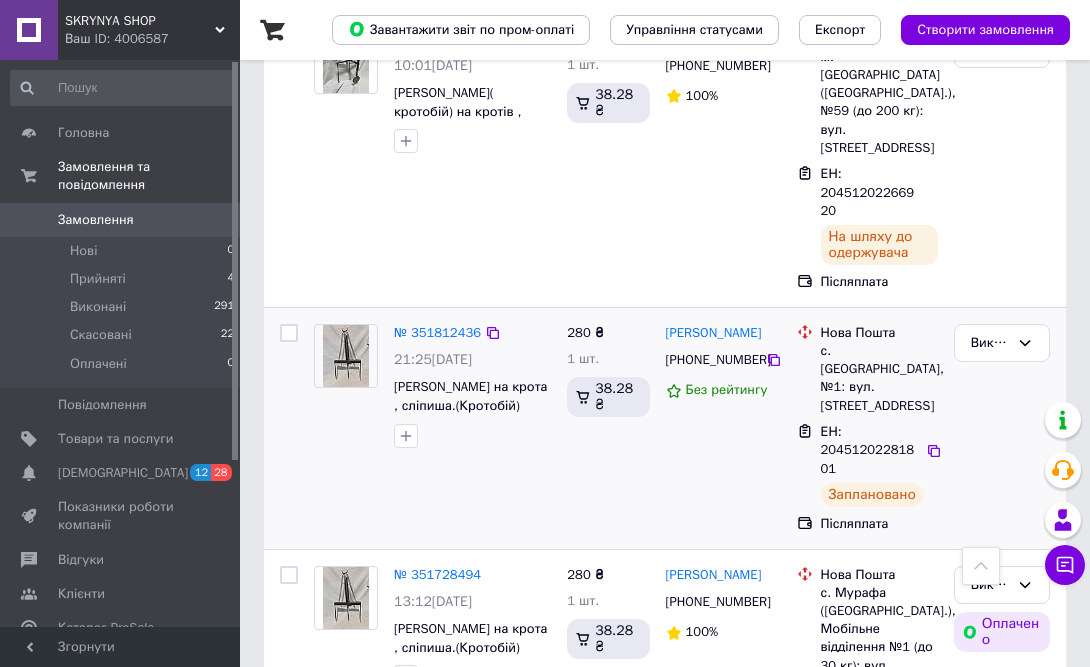 scroll, scrollTop: 1192, scrollLeft: 0, axis: vertical 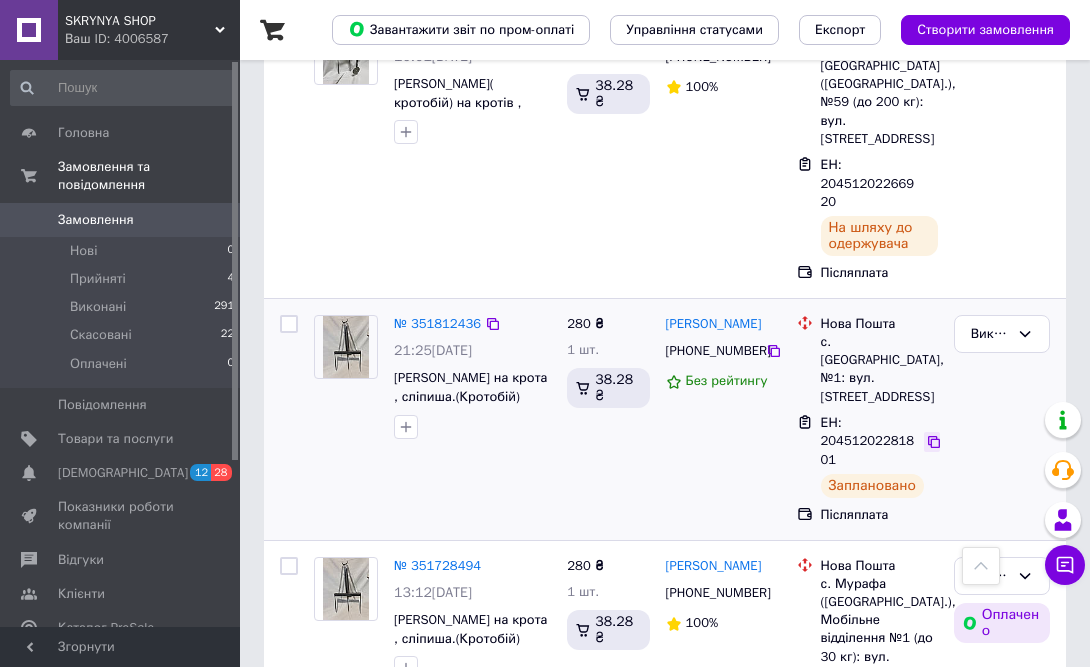 click 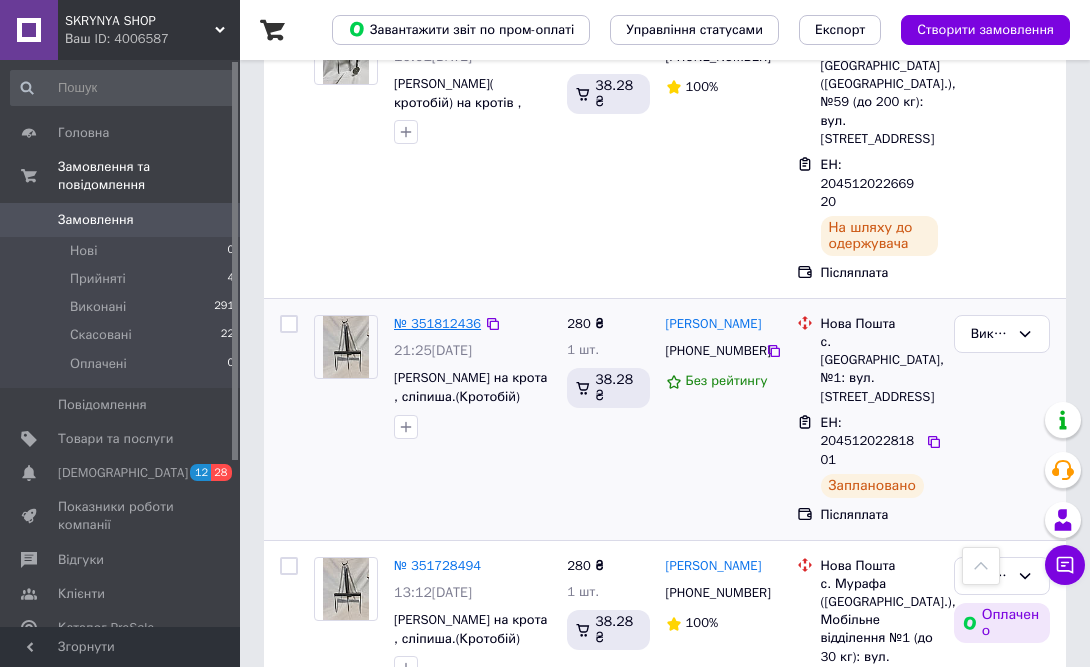 click on "№ 351812436" at bounding box center [437, 323] 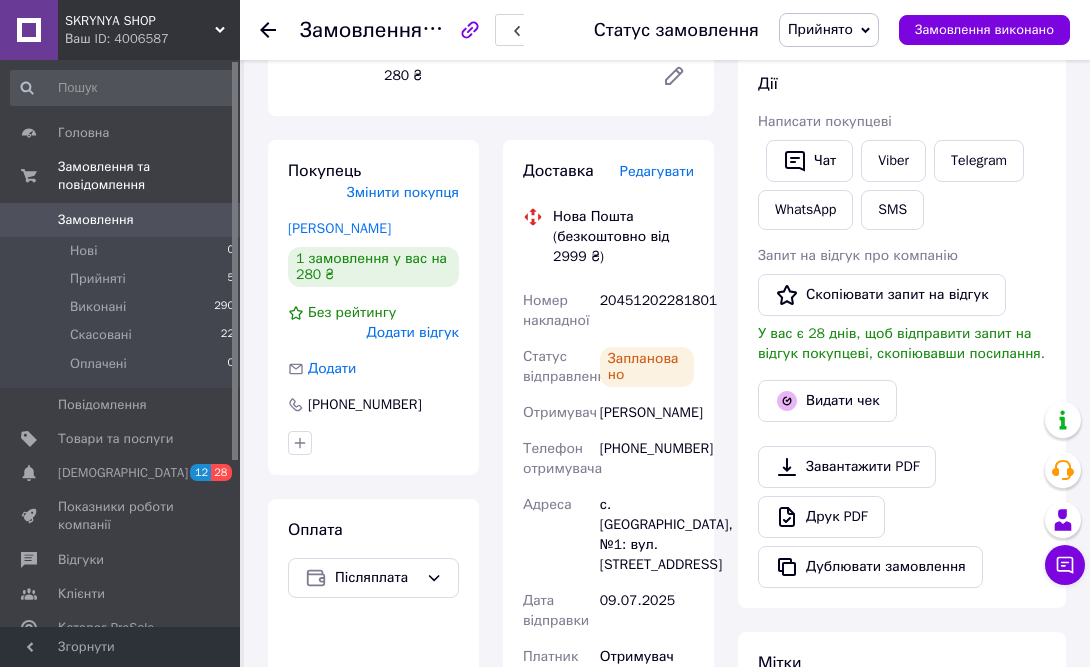 scroll, scrollTop: 330, scrollLeft: 0, axis: vertical 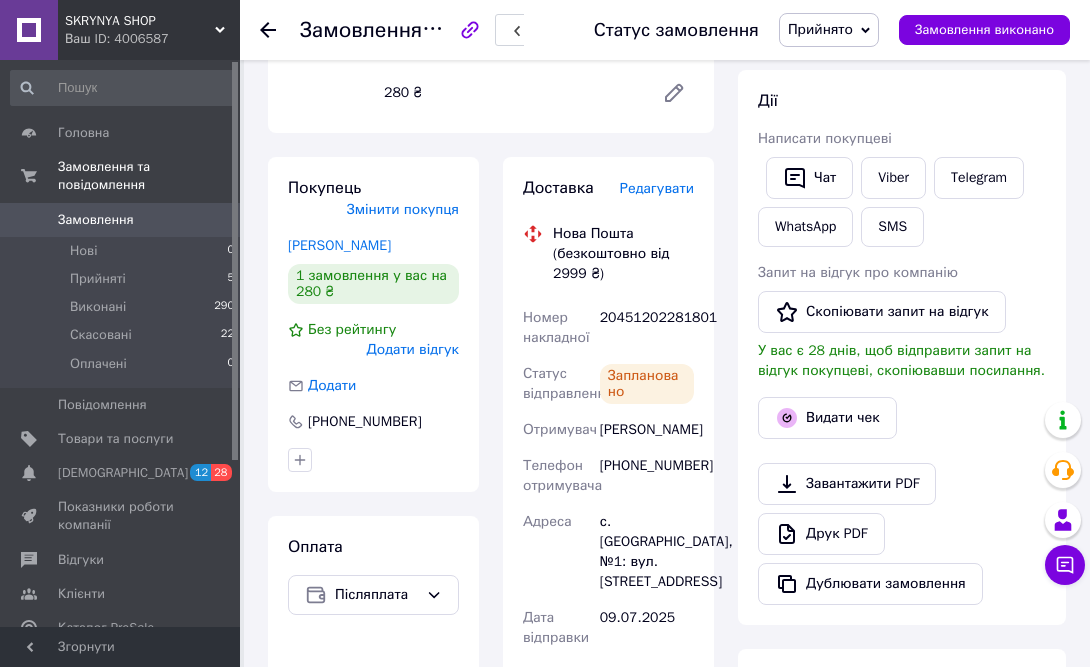 click on "Редагувати" at bounding box center (657, 188) 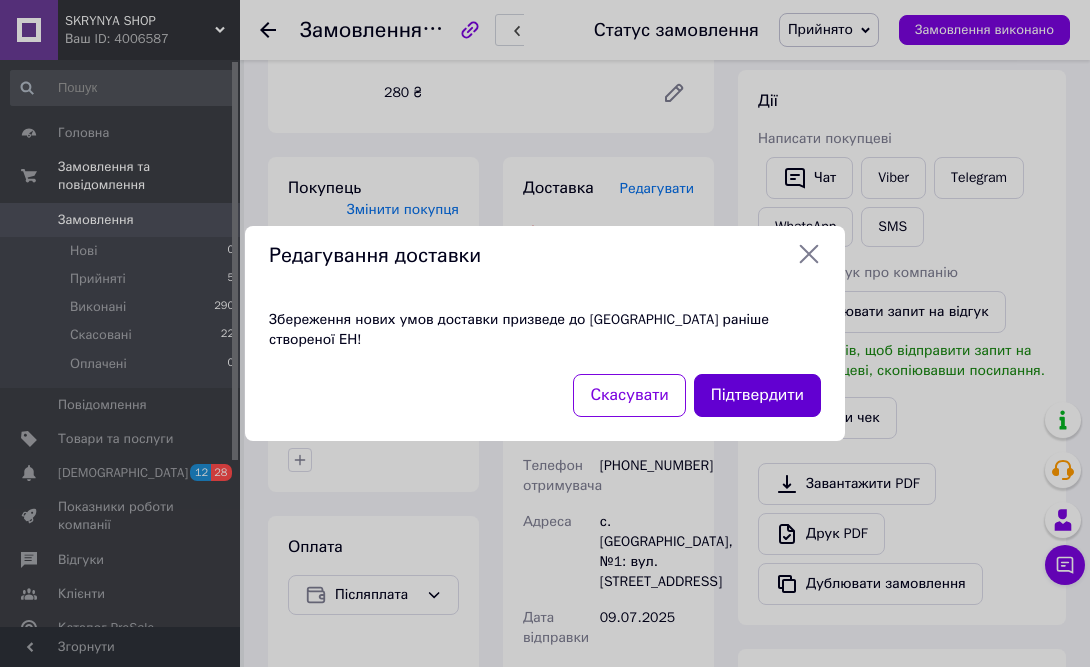 click on "Підтвердити" at bounding box center [757, 395] 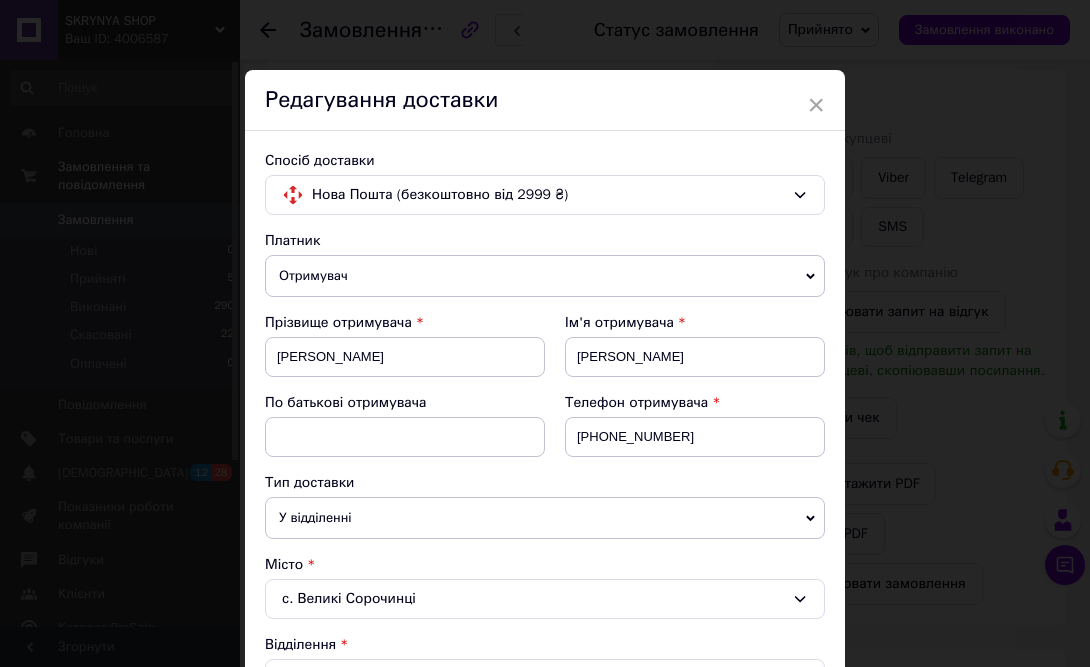 click on "Спосіб доставки Нова Пошта (безкоштовно від 2999 ₴) Платник Отримувач Відправник Прізвище отримувача Нижник Ім'я отримувача Анатолій По батькові отримувача Телефон отримувача +380500376904 Тип доставки У відділенні Кур'єром В поштоматі Місто с. Великі Сорочинці Відділення №1: вул. Миргородська, 4а Місце відправки Харків: №78: вул. Шевченка, 24а Дергачі: №1 (до 30 кг на одне місце ): вул. Привокзальна, 4 Додати ще місце відправки Тип посилки Вантаж Документи Номер упаковки (не обов'язково) Оціночна вартість 280 Дата відправки 09.07.2025 < 2025 > < Июль > Пн Вт Ср Чт Пт Сб Вс 30 1 2 3 4 5 6 7" at bounding box center [545, 773] 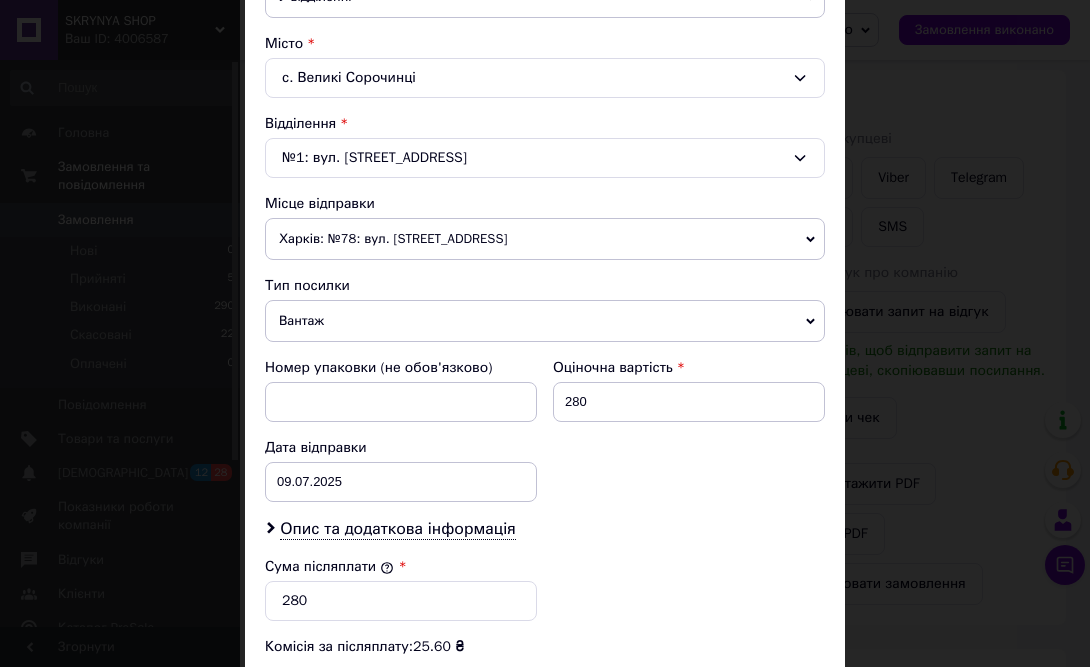 scroll, scrollTop: 529, scrollLeft: 0, axis: vertical 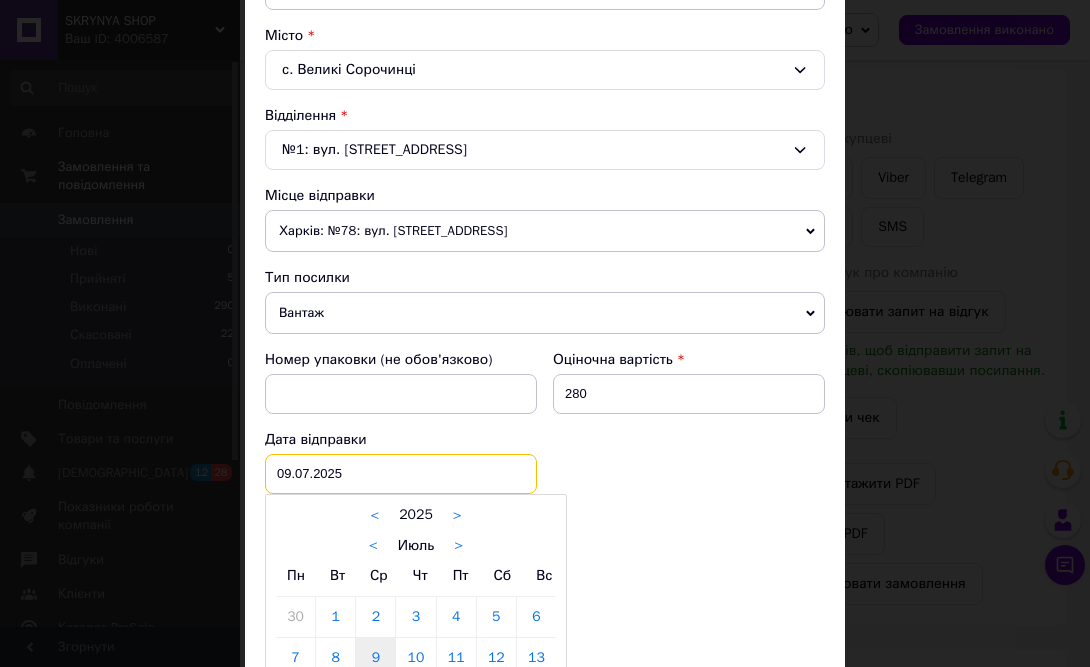 click on "09.07.2025 < 2025 > < Июль > Пн Вт Ср Чт Пт Сб Вс 30 1 2 3 4 5 6 7 8 9 10 11 12 13 14 15 16 17 18 19 20 21 22 23 24 25 26 27 28 29 30 31 1 2 3 4 5 6 7 8 9 10" at bounding box center [401, 474] 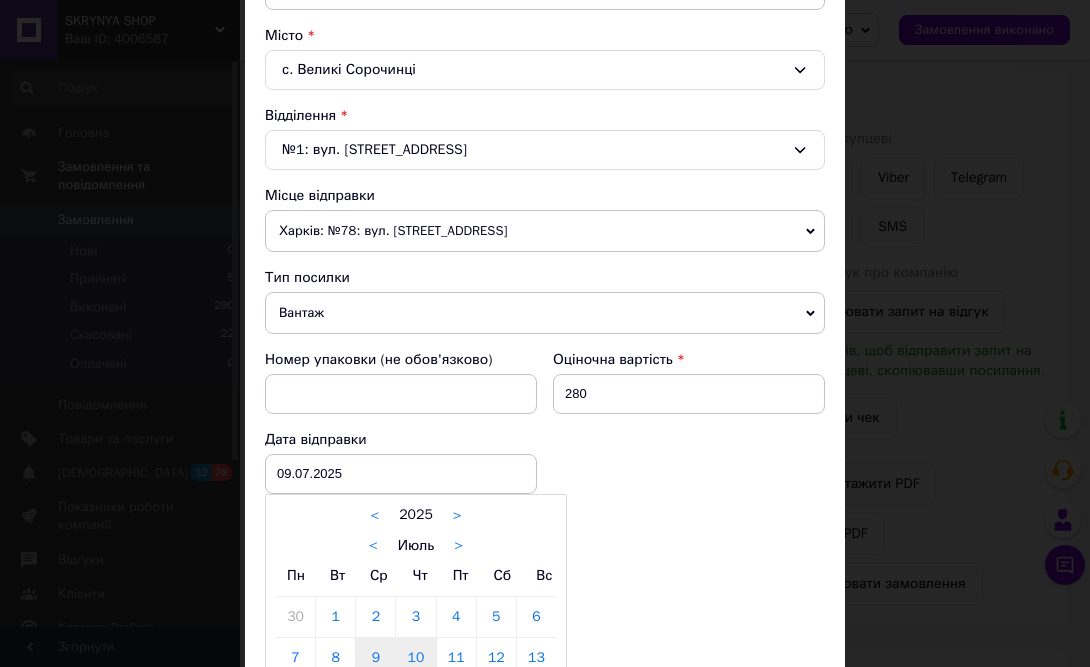 click on "10" at bounding box center (415, 658) 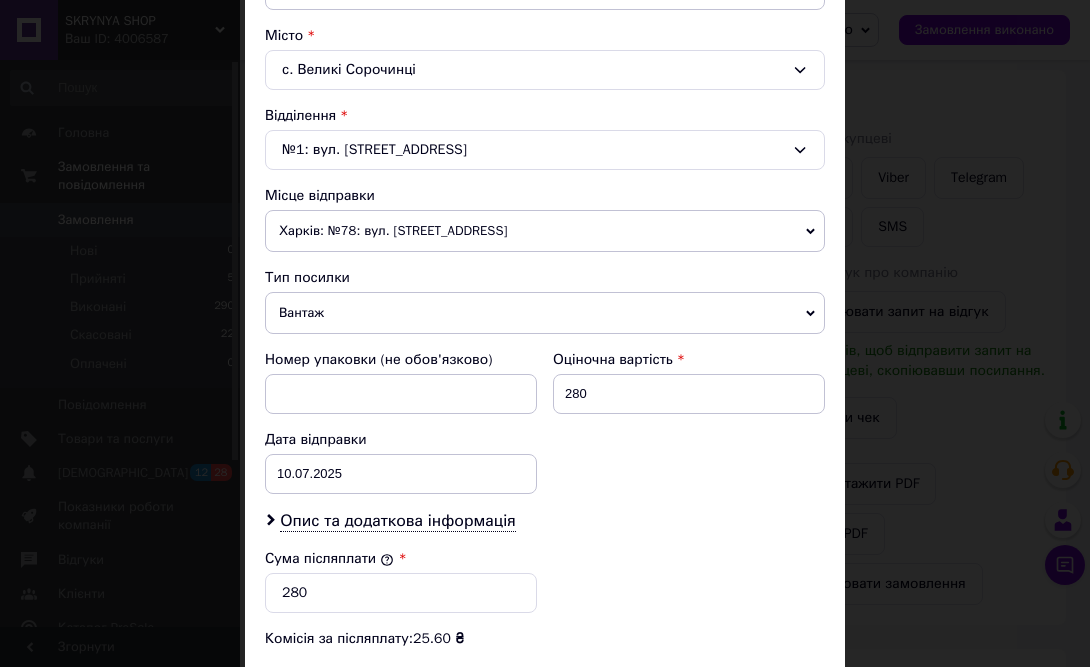 click on "Комісія за післяплату:  25.60 ₴" at bounding box center (545, 639) 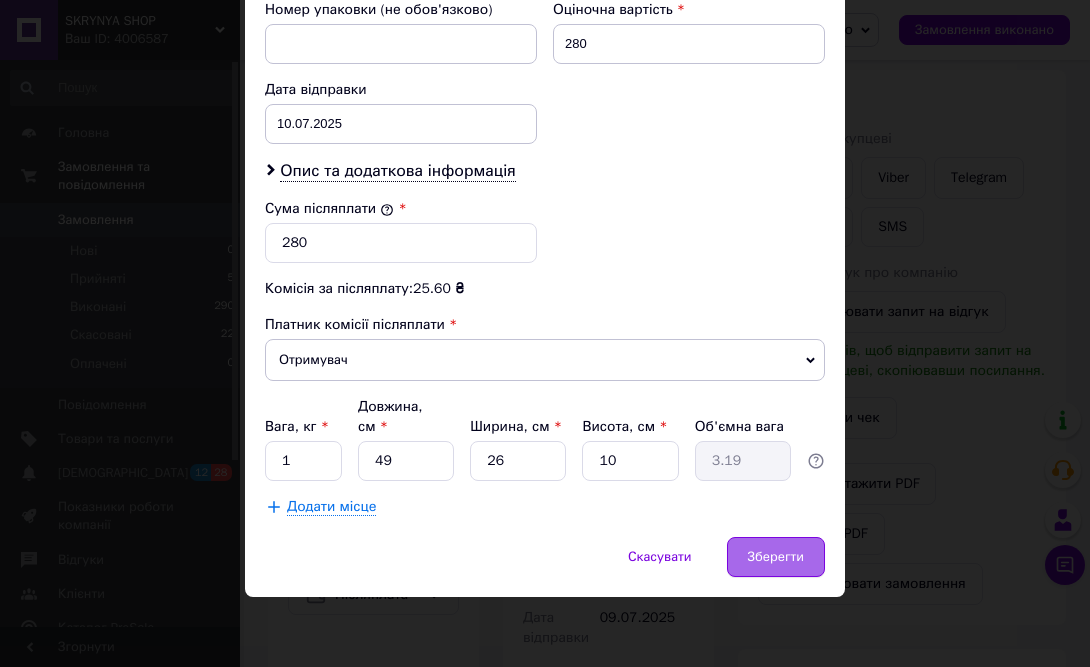 scroll, scrollTop: 878, scrollLeft: 0, axis: vertical 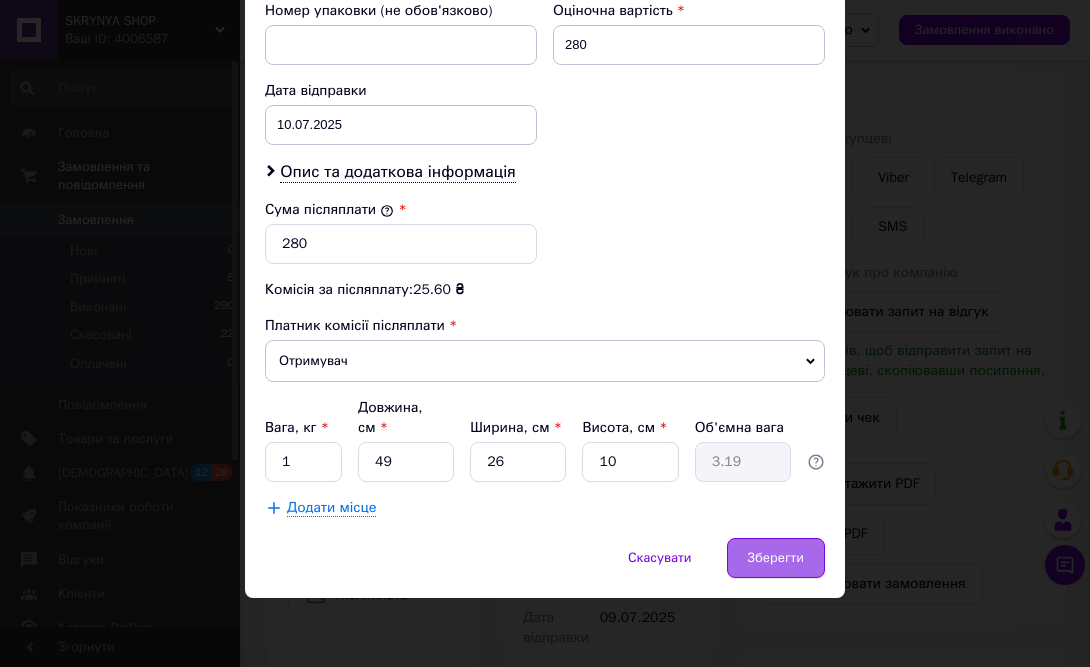 click on "Зберегти" at bounding box center (776, 558) 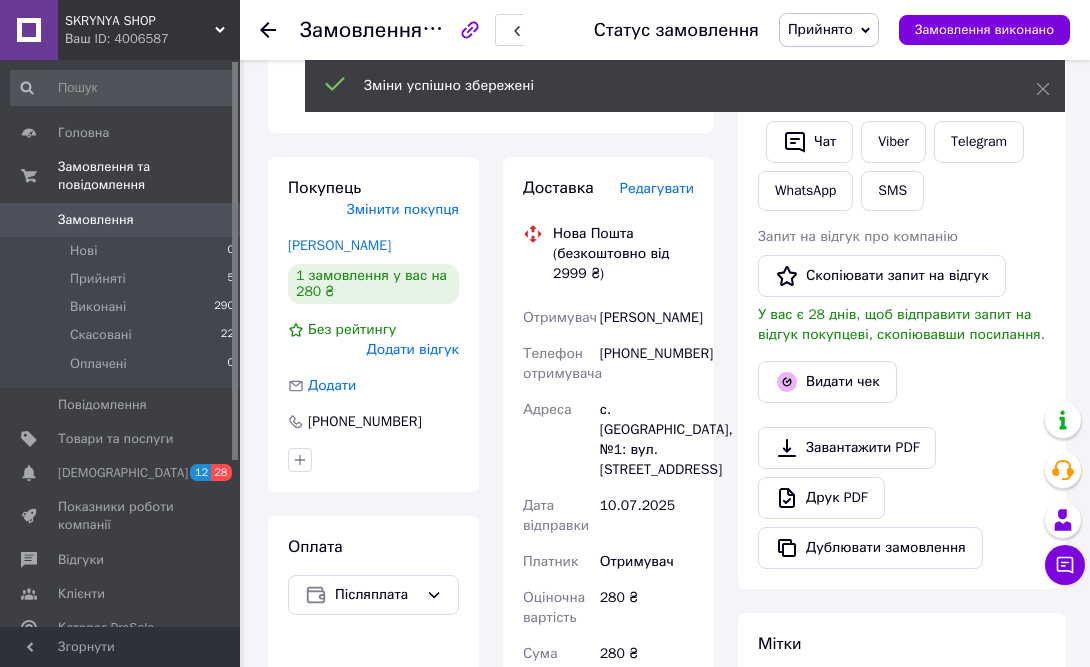 scroll, scrollTop: 52, scrollLeft: 0, axis: vertical 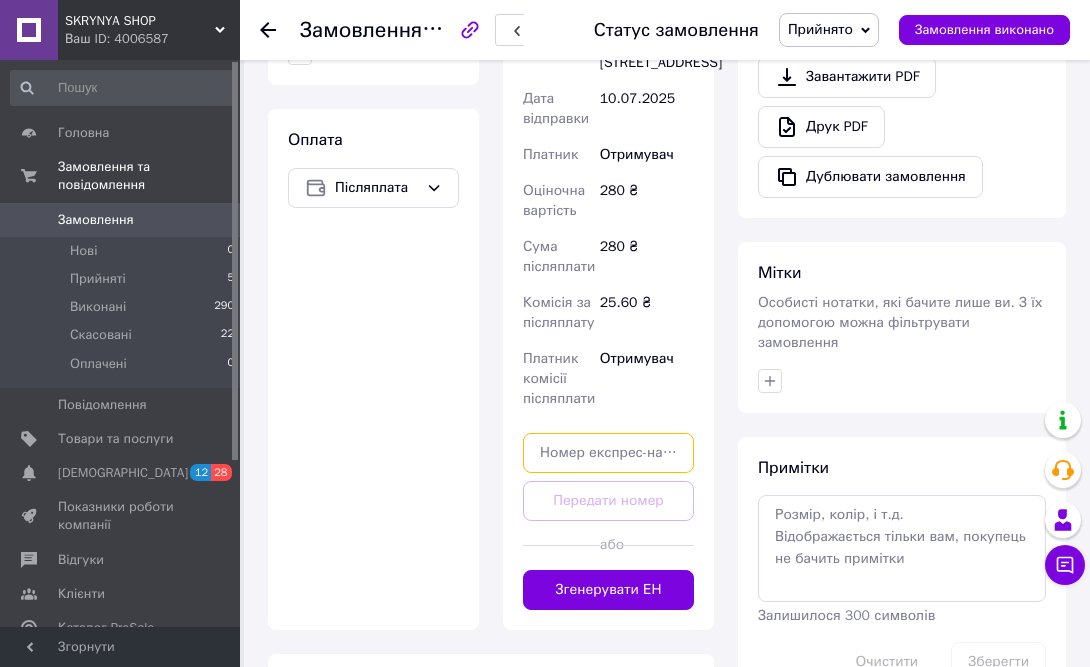 click at bounding box center (608, 453) 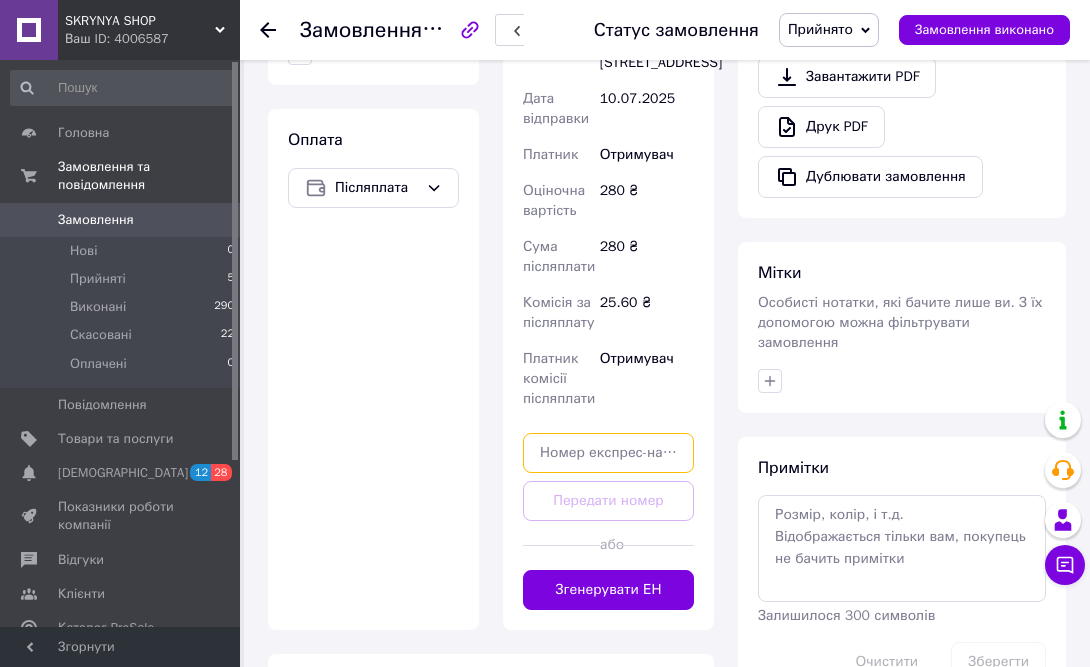 click at bounding box center (608, 453) 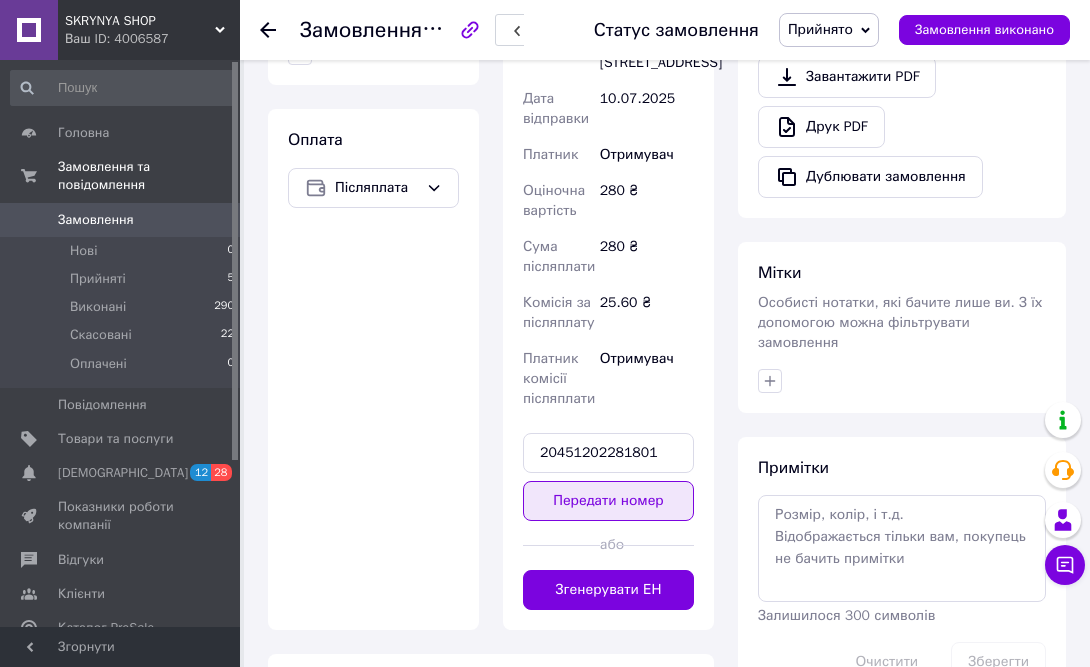 click on "Передати номер" at bounding box center [608, 501] 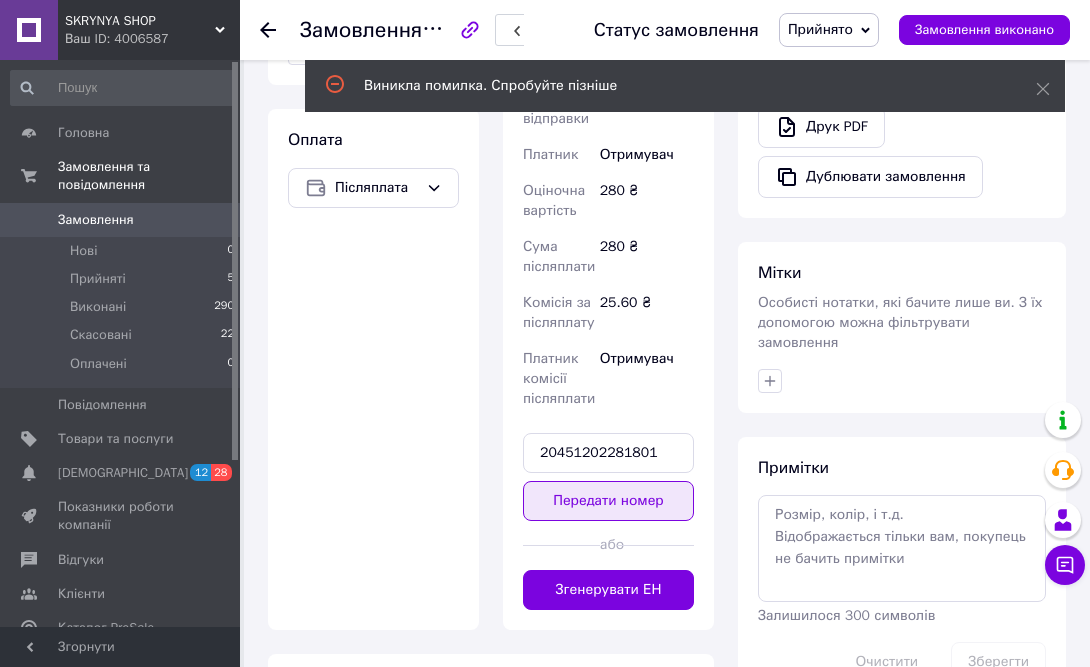 click on "Передати номер" at bounding box center (608, 501) 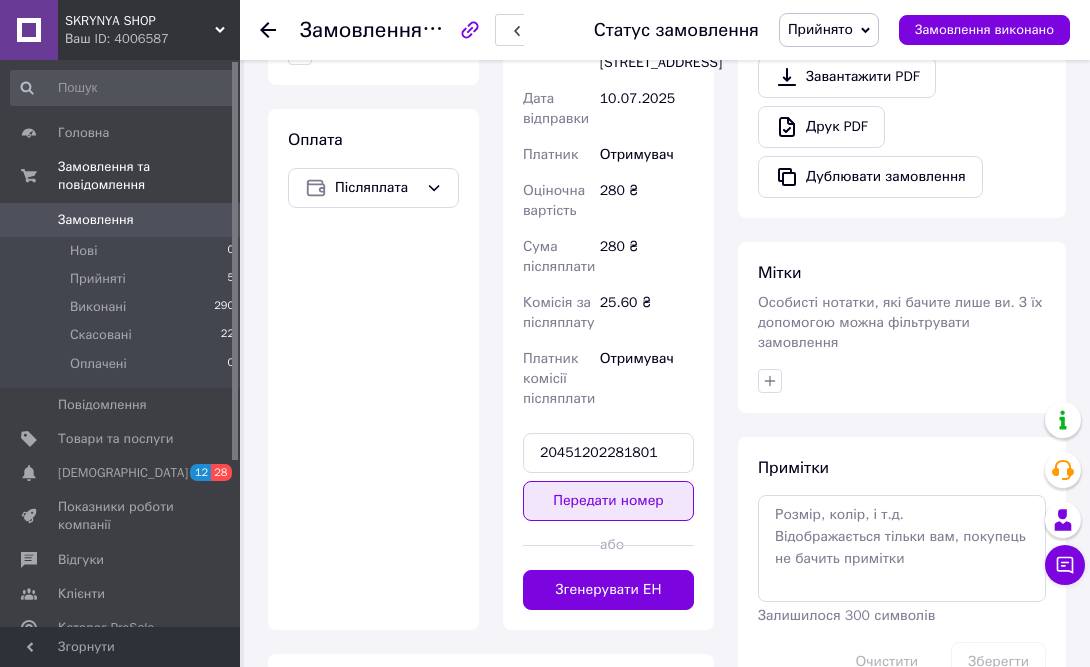 click on "Передати номер" at bounding box center (608, 501) 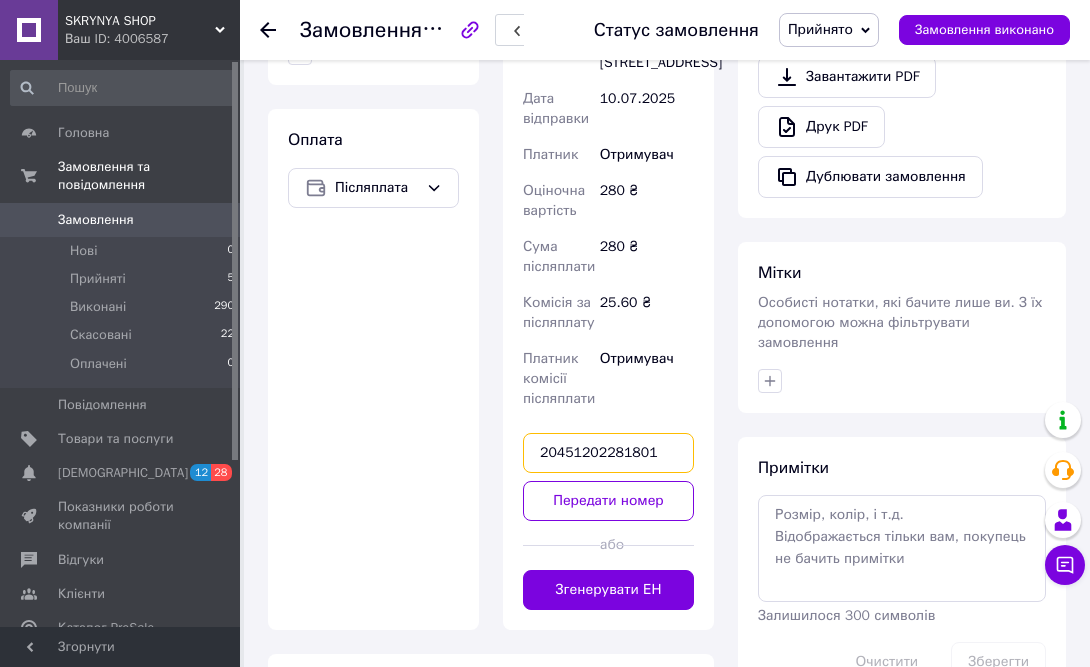 click on "20451202281801" at bounding box center [608, 453] 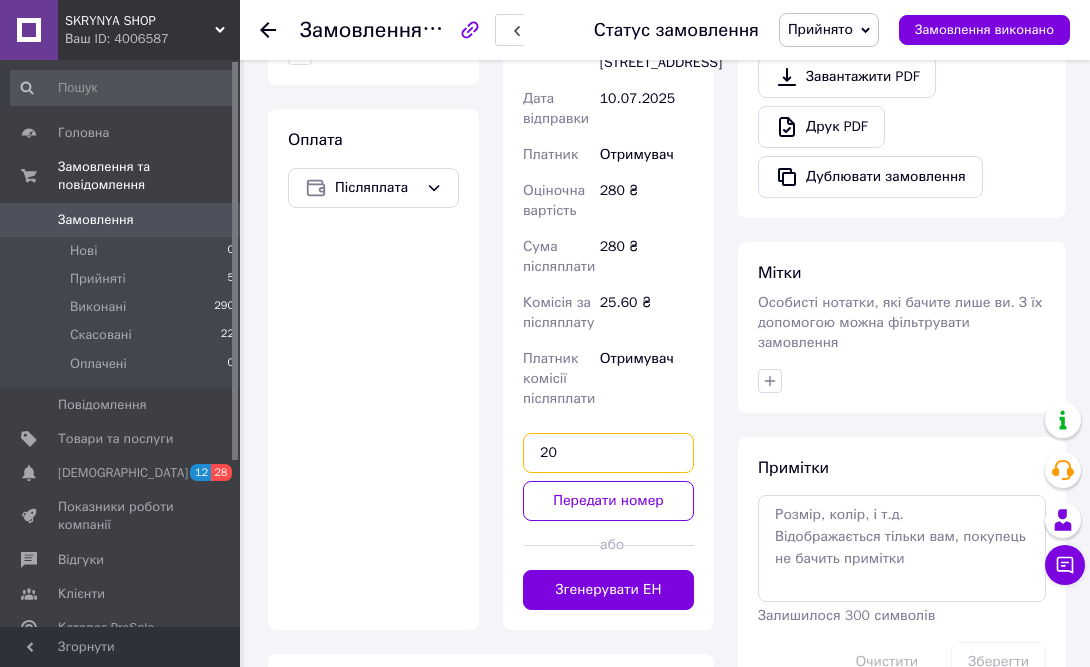 type on "2" 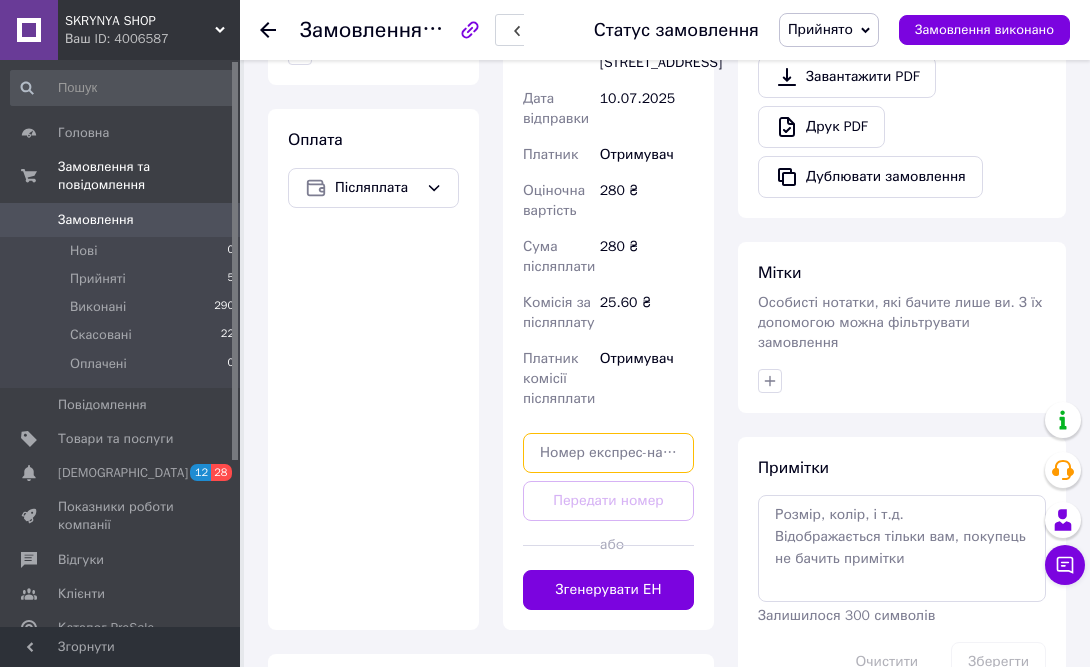 click at bounding box center [608, 453] 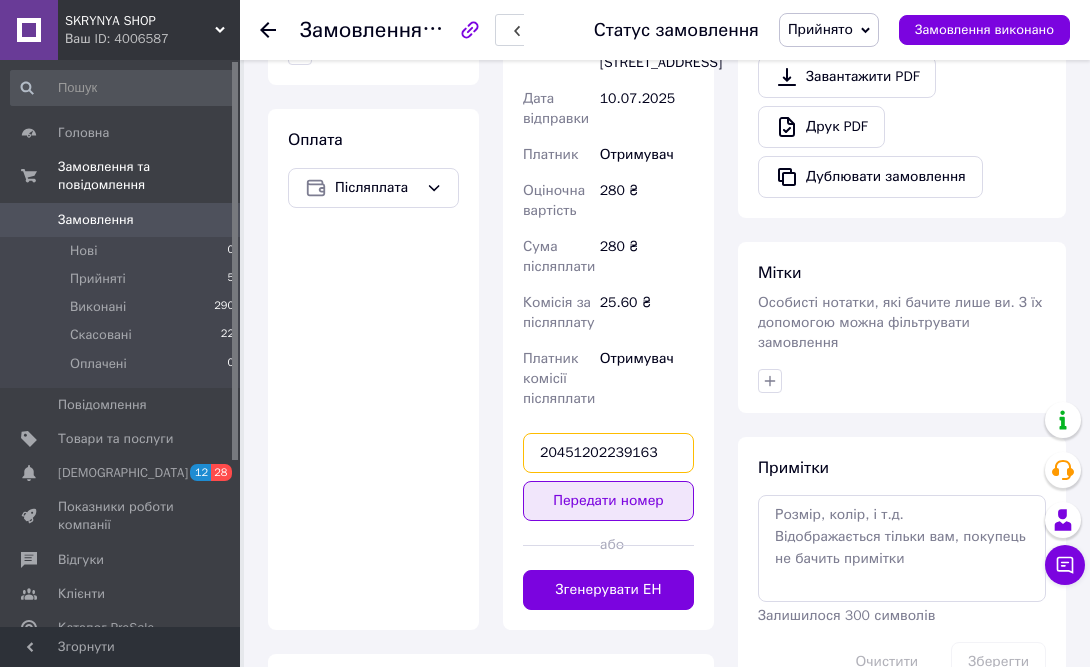 type on "20451202239163" 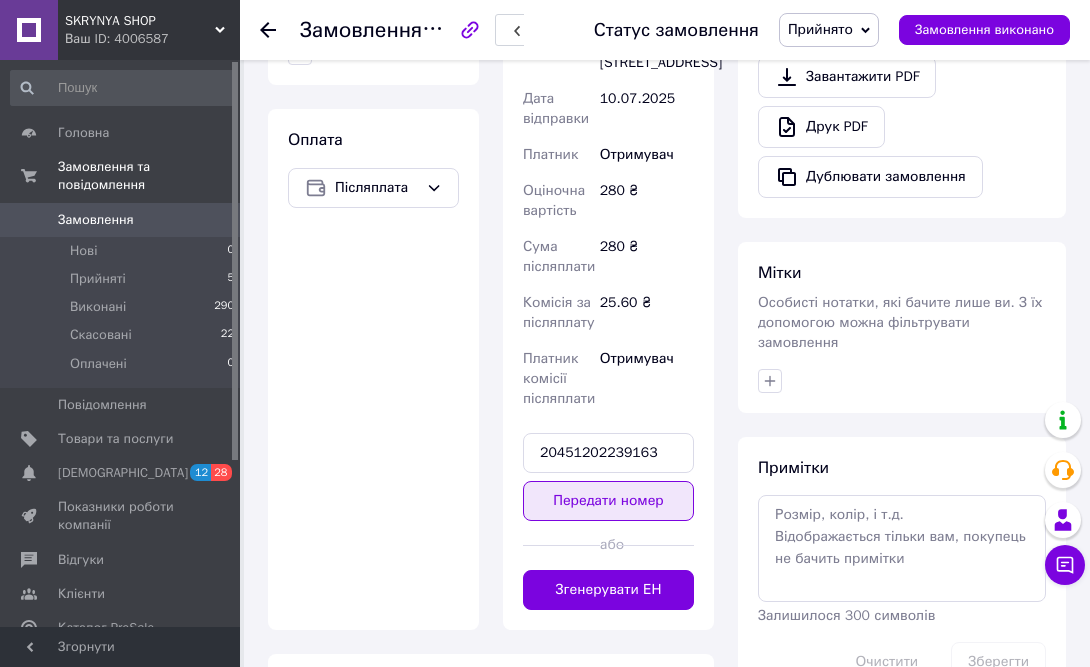 click on "Передати номер" at bounding box center (608, 501) 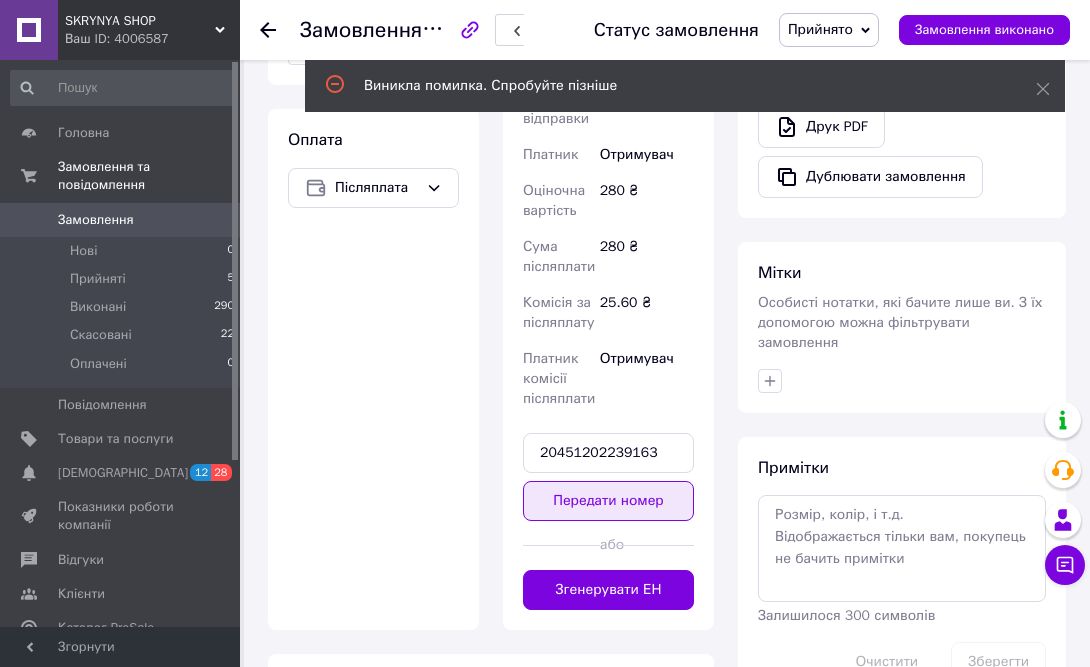 click on "Передати номер" at bounding box center (608, 501) 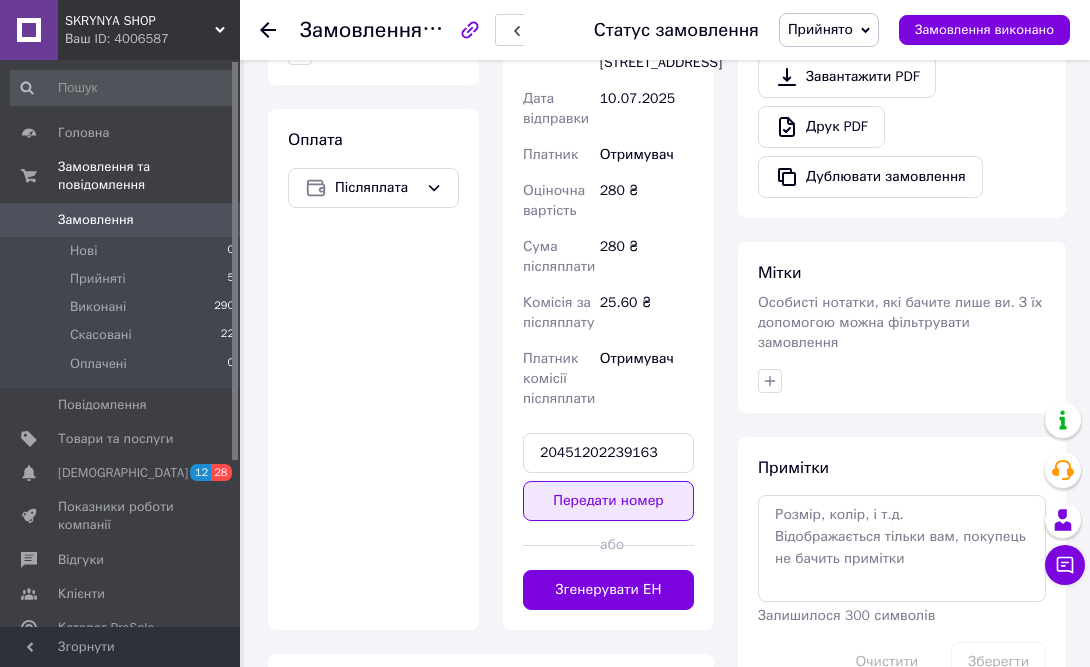 click on "Передати номер" at bounding box center (608, 501) 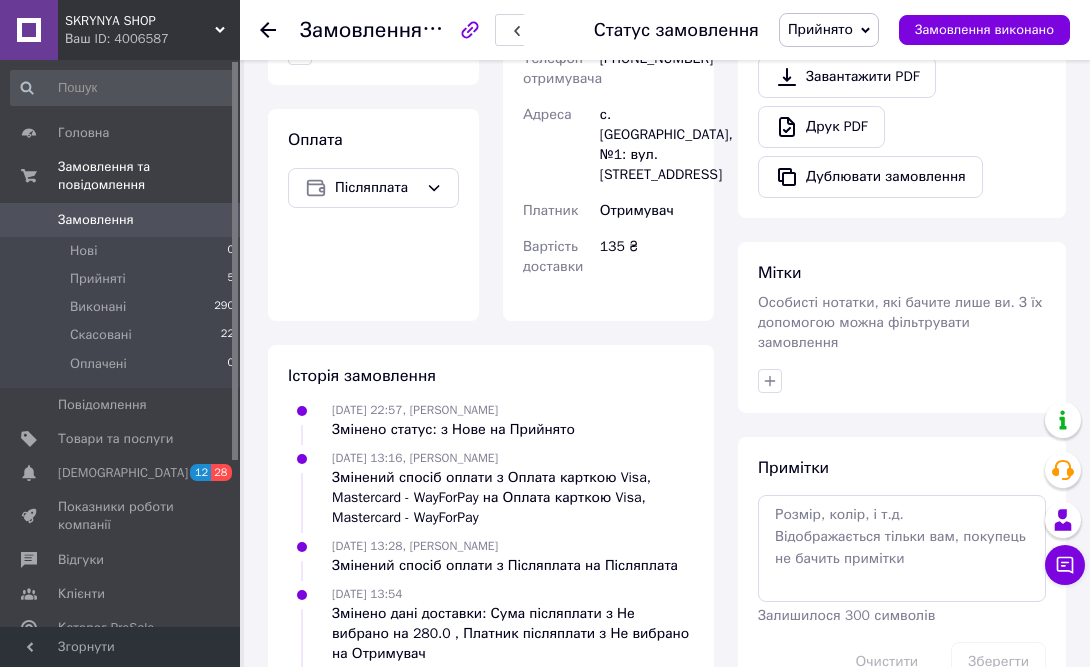 scroll, scrollTop: 100, scrollLeft: 0, axis: vertical 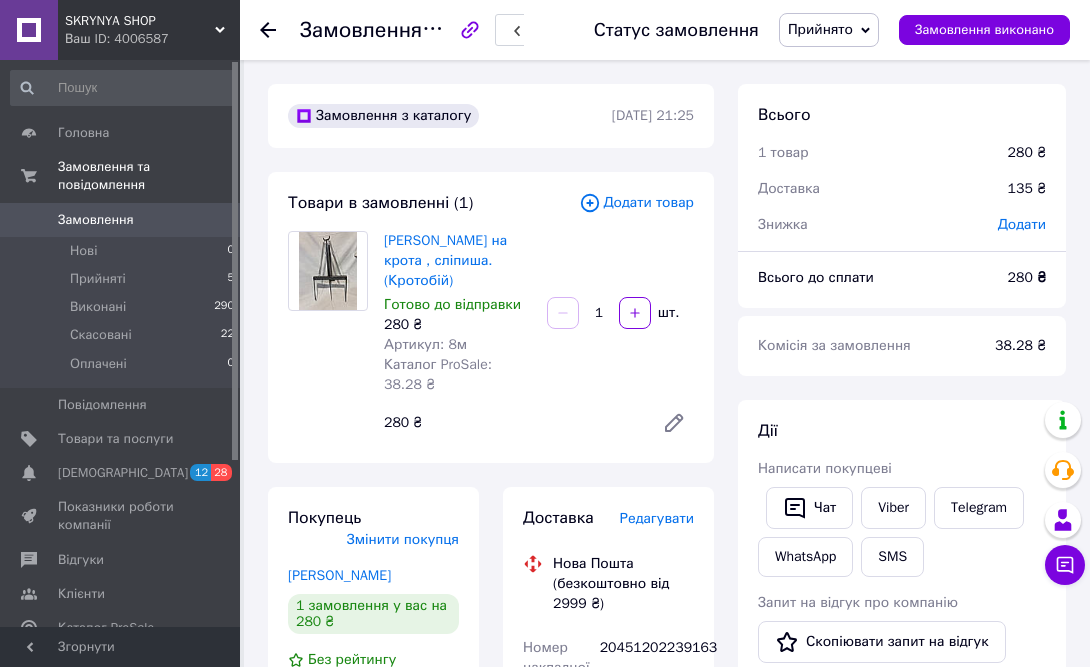 click on "Замовлення" at bounding box center (96, 220) 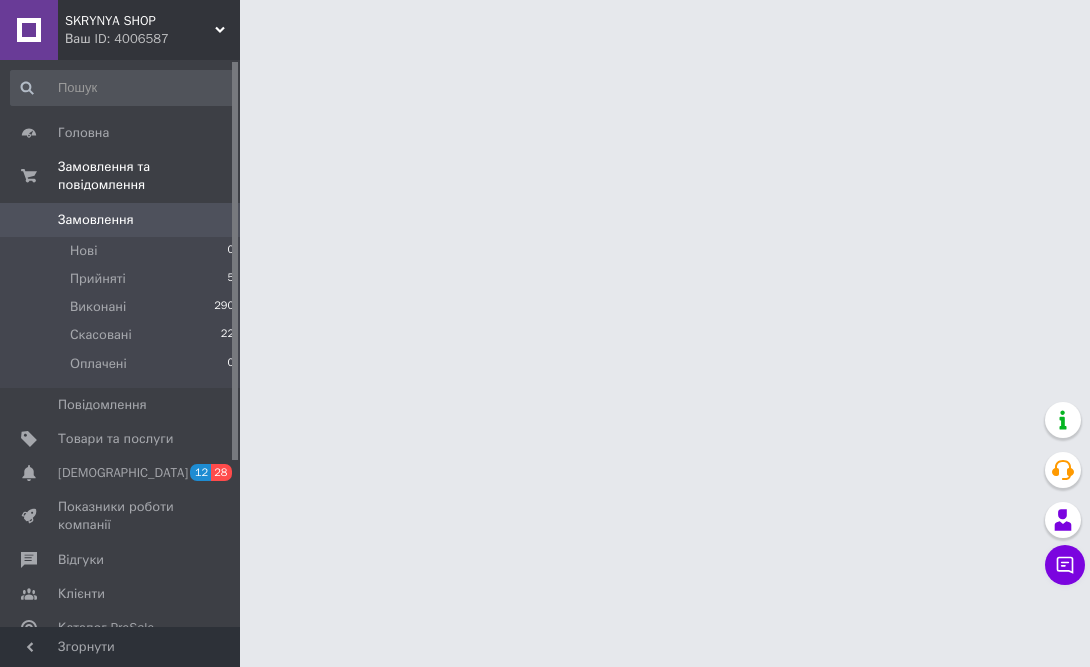 click on "Замовлення" at bounding box center [121, 220] 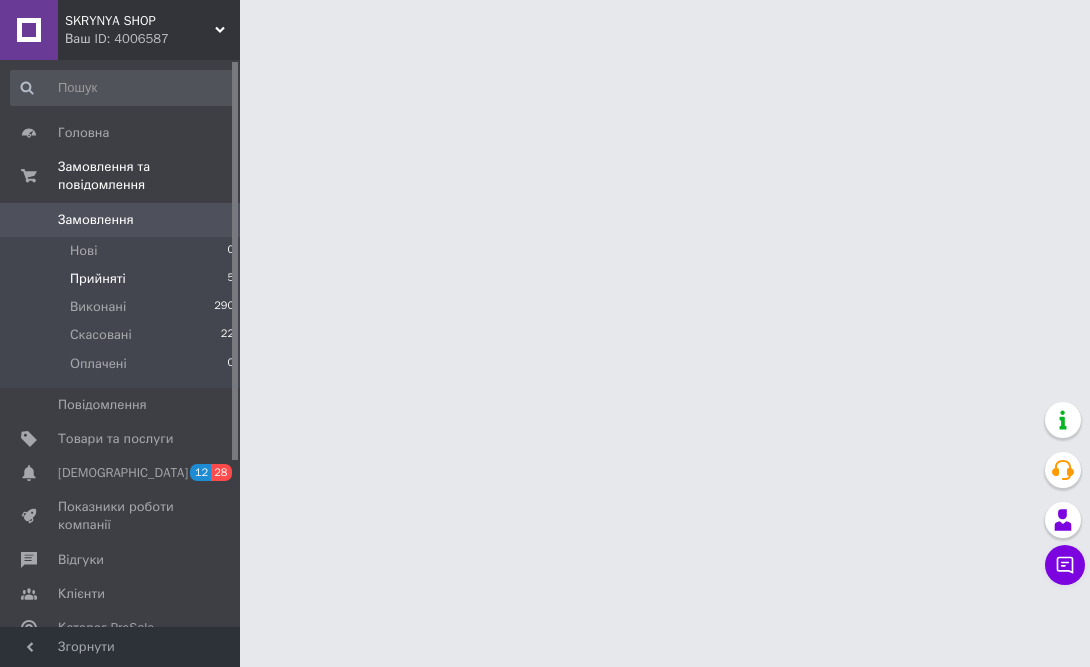 click on "Прийняті" at bounding box center [98, 279] 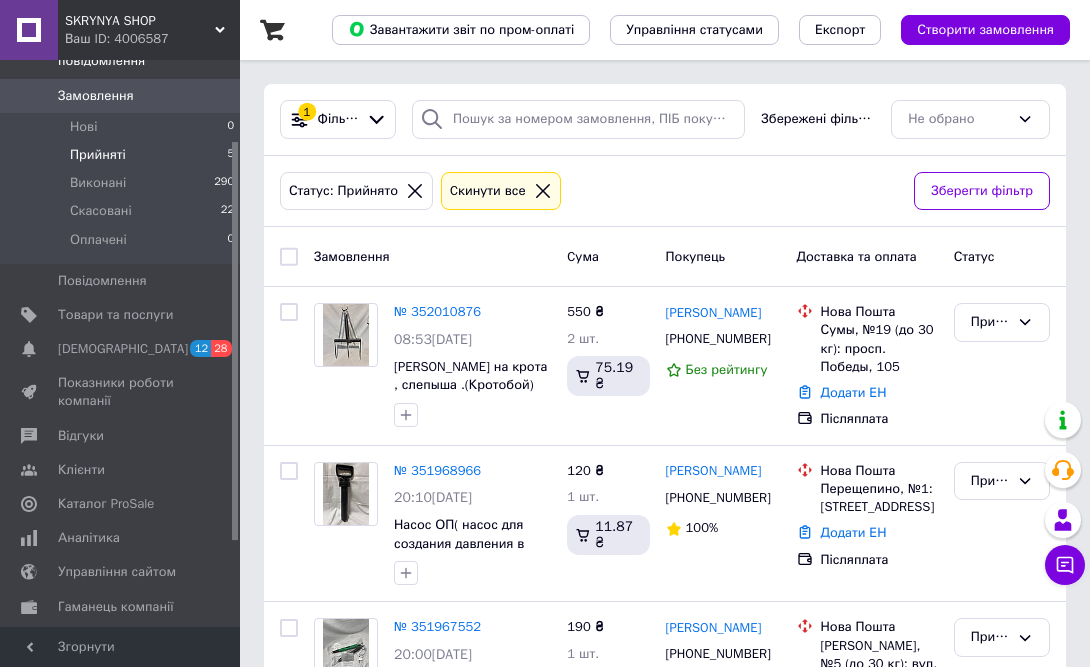 scroll, scrollTop: 129, scrollLeft: 0, axis: vertical 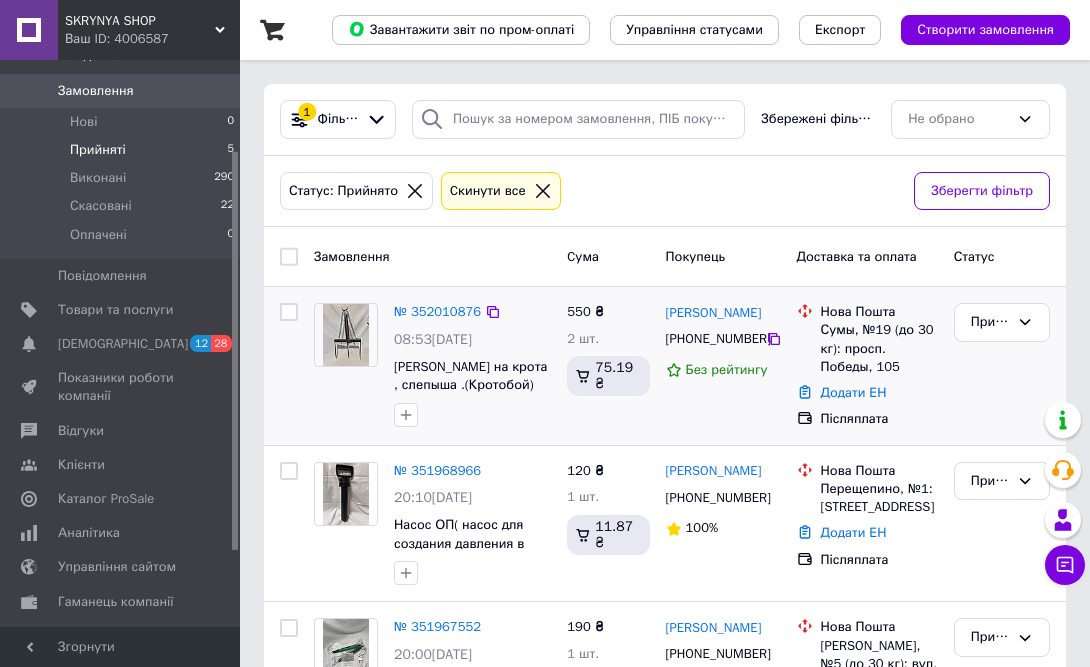 click at bounding box center [346, 365] 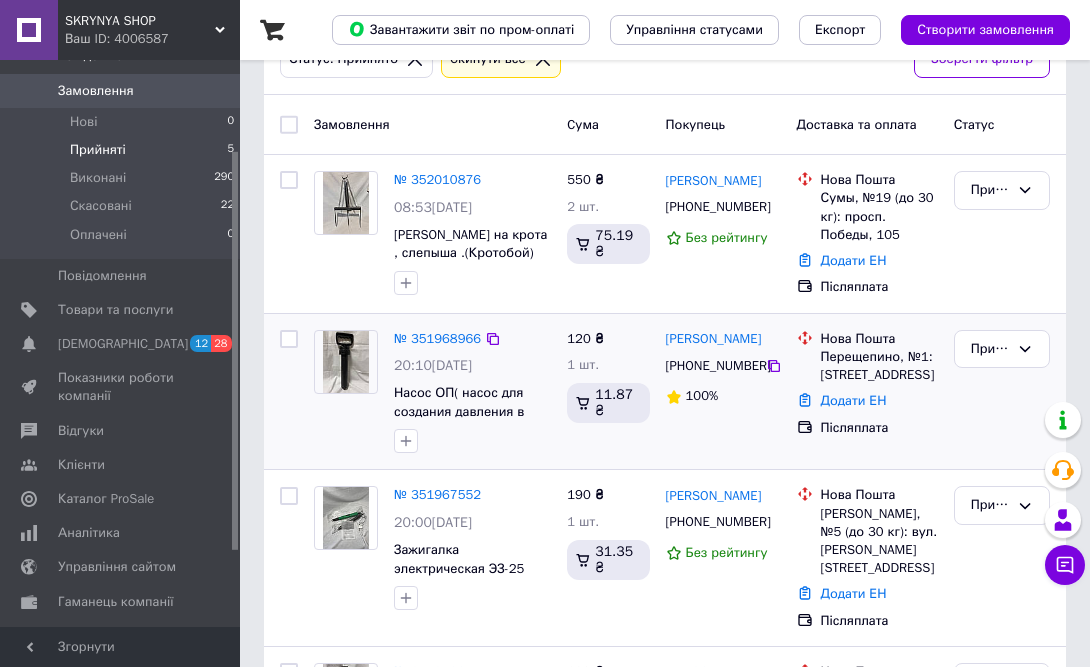 scroll, scrollTop: 129, scrollLeft: 0, axis: vertical 